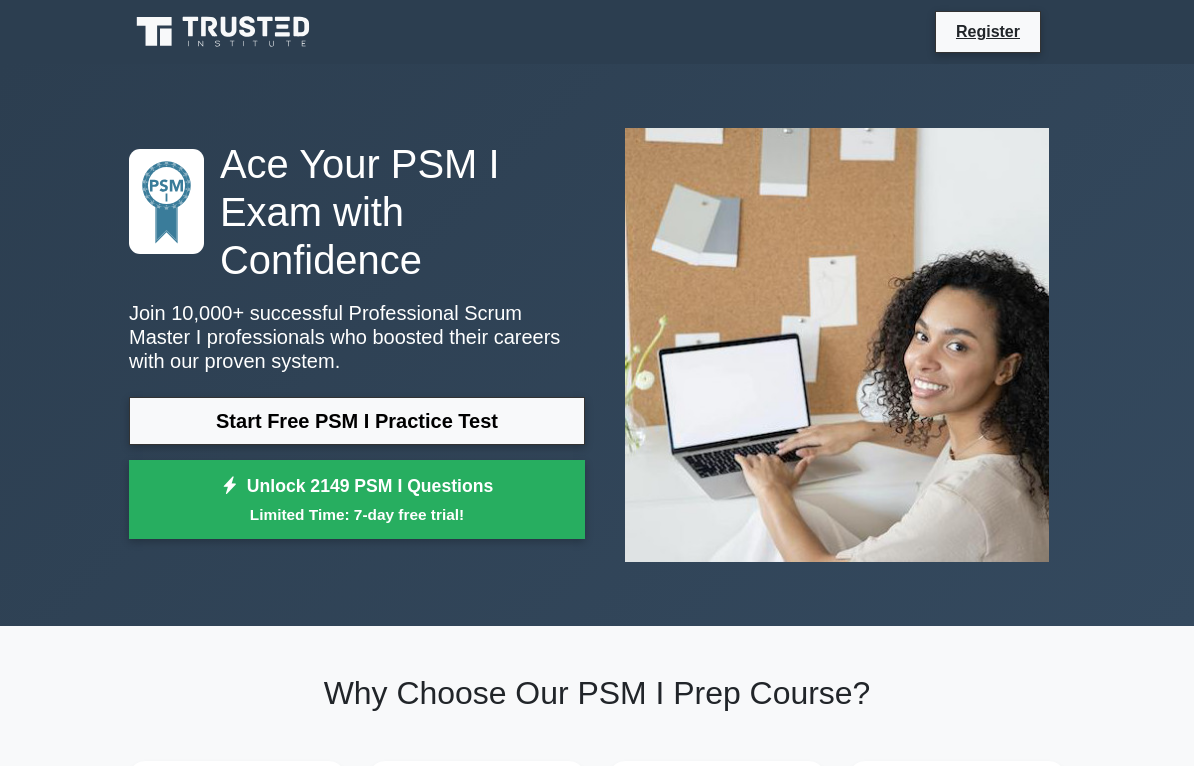 scroll, scrollTop: 0, scrollLeft: 0, axis: both 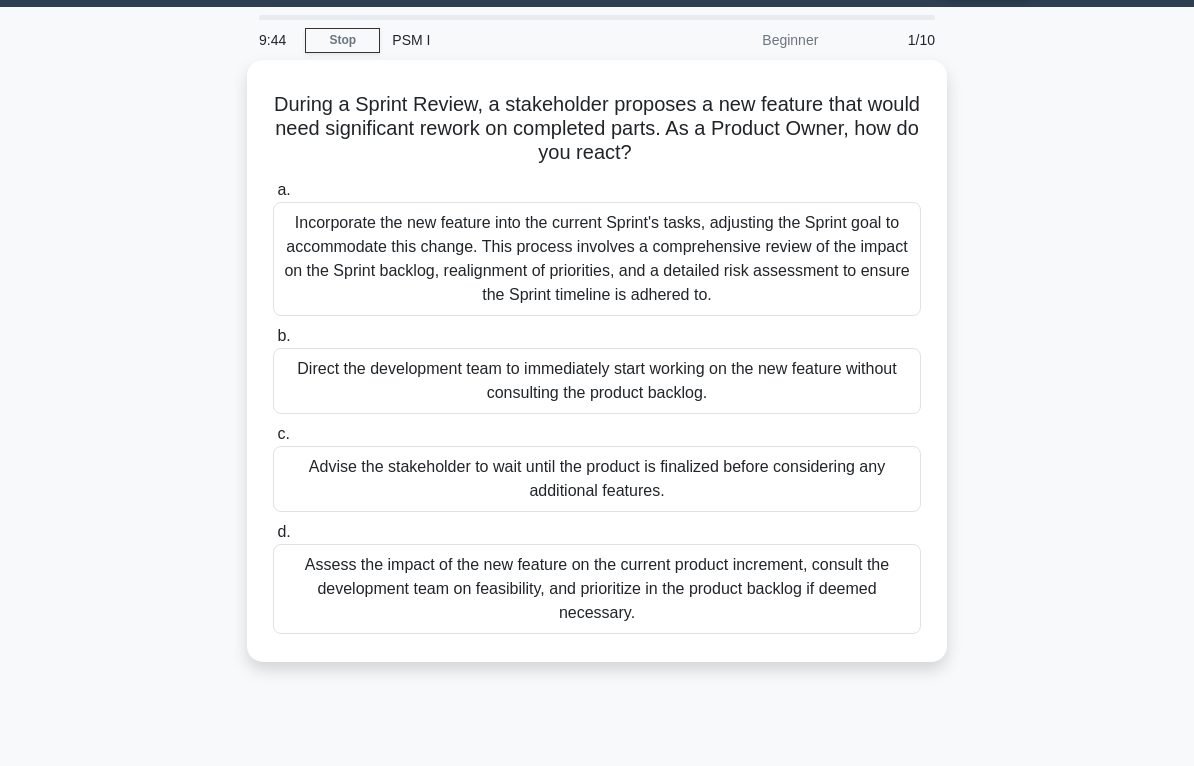click on "Assess the impact of the new feature on the current product increment, consult the development team on feasibility, and prioritize in the product backlog if deemed necessary." at bounding box center [597, 589] 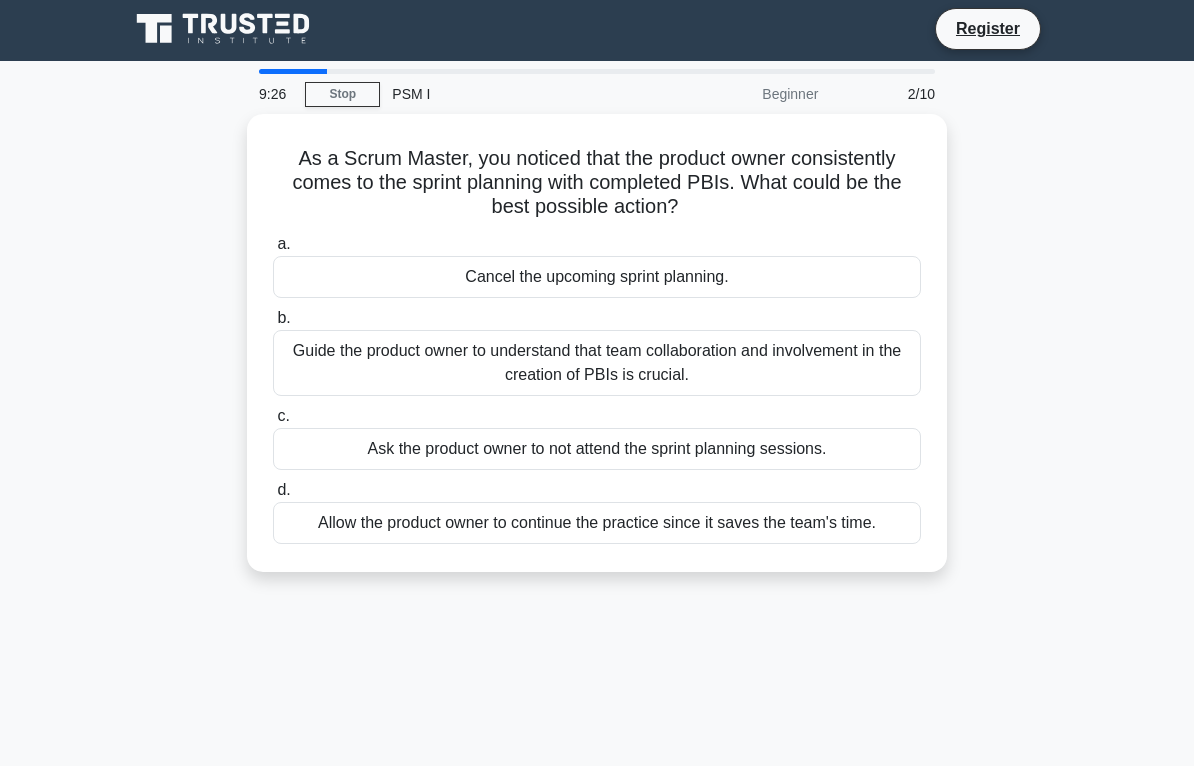 scroll, scrollTop: 0, scrollLeft: 0, axis: both 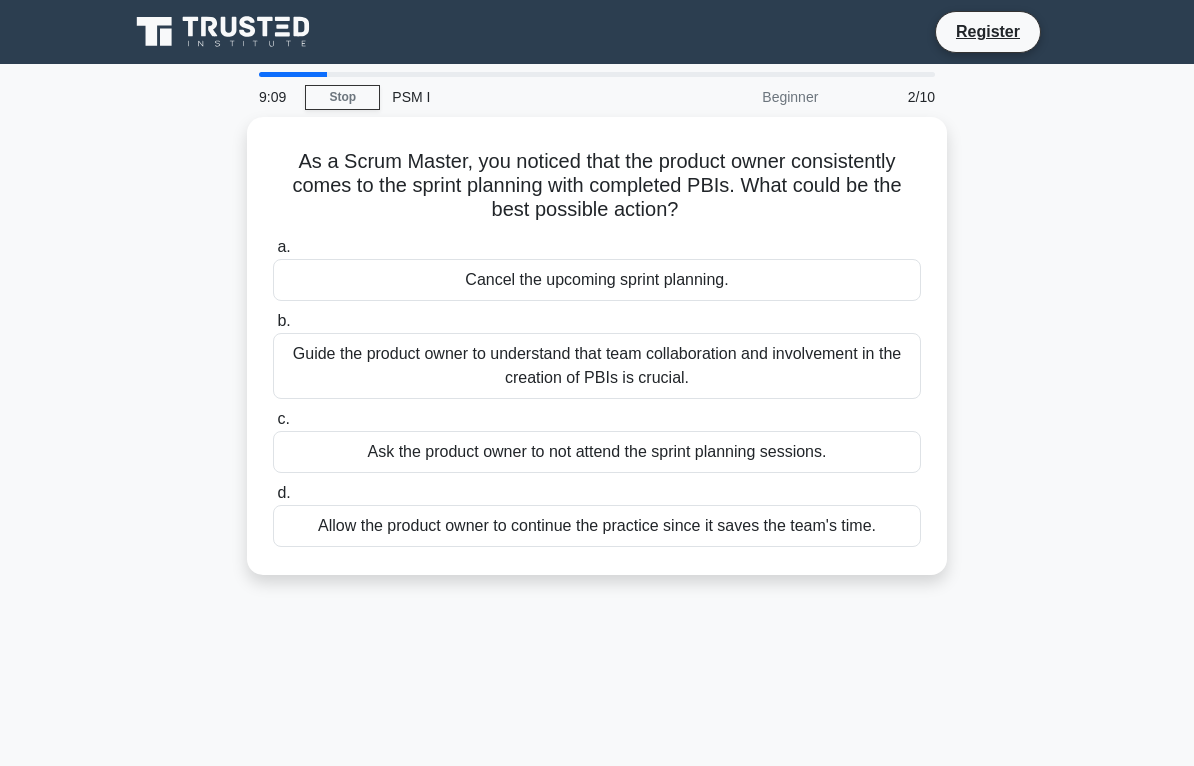 click on "Guide the product owner to understand that team collaboration and involvement in the creation of PBIs is crucial." at bounding box center [597, 366] 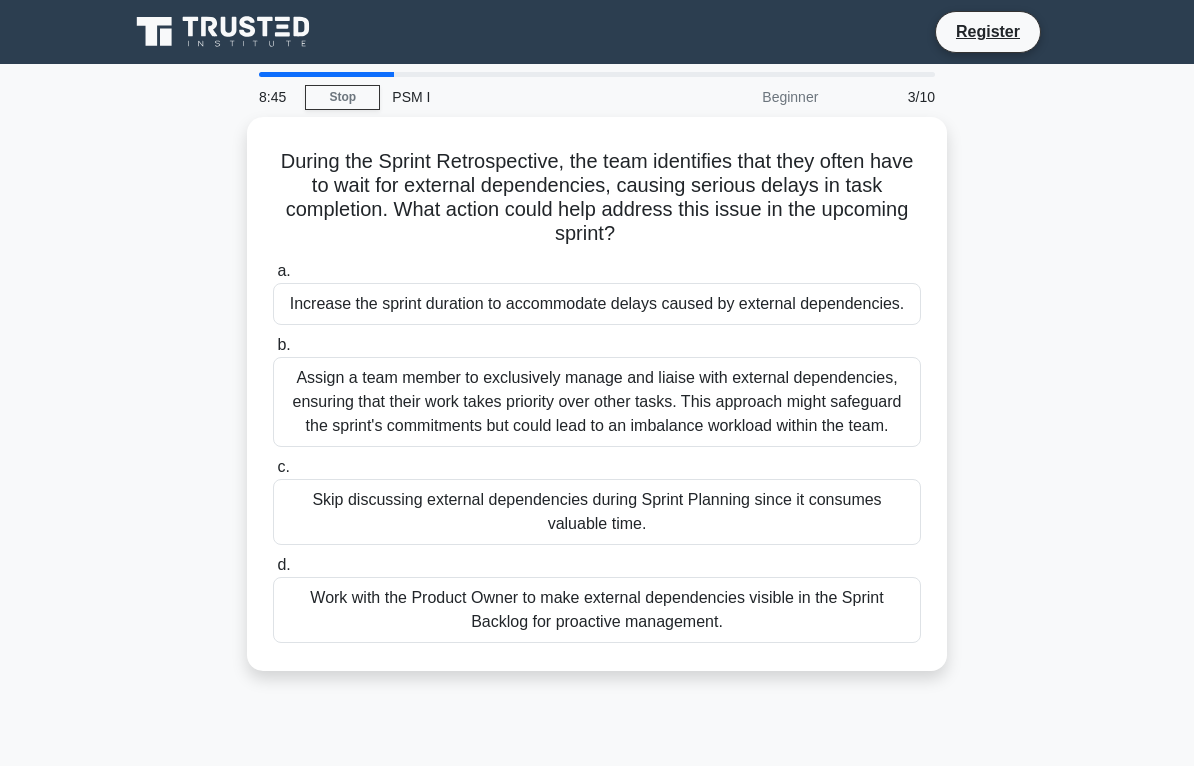 click on "Work with the Product Owner to make external dependencies visible in the Sprint Backlog for proactive management." at bounding box center [597, 610] 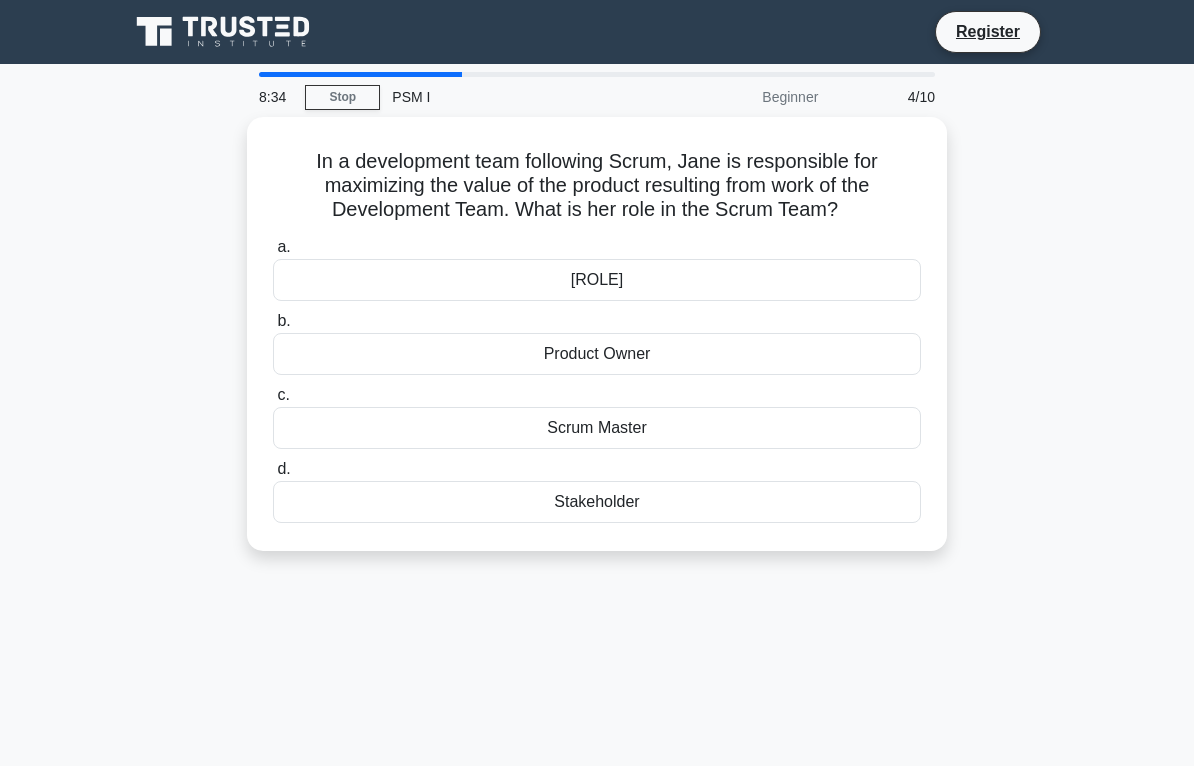 click on "[ROLE]" at bounding box center [597, 280] 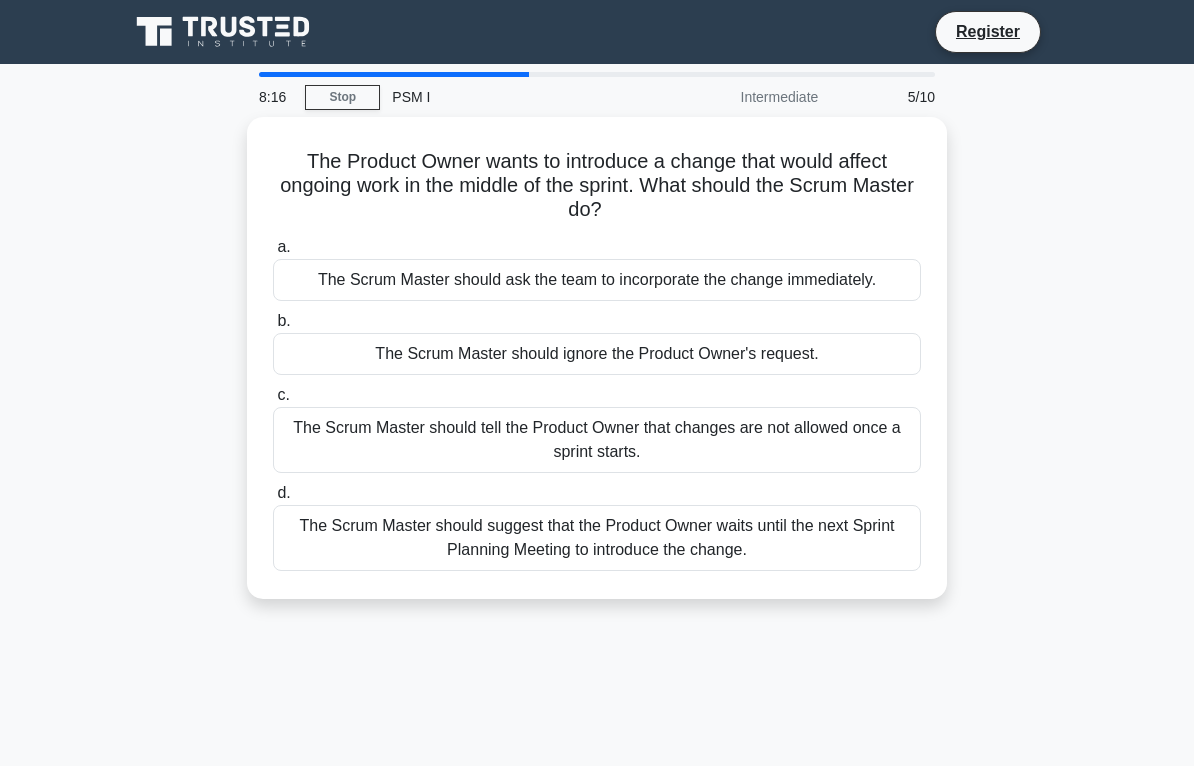 click on "The Scrum Master should suggest that the Product Owner waits until the next Sprint Planning Meeting to introduce the change." at bounding box center (597, 538) 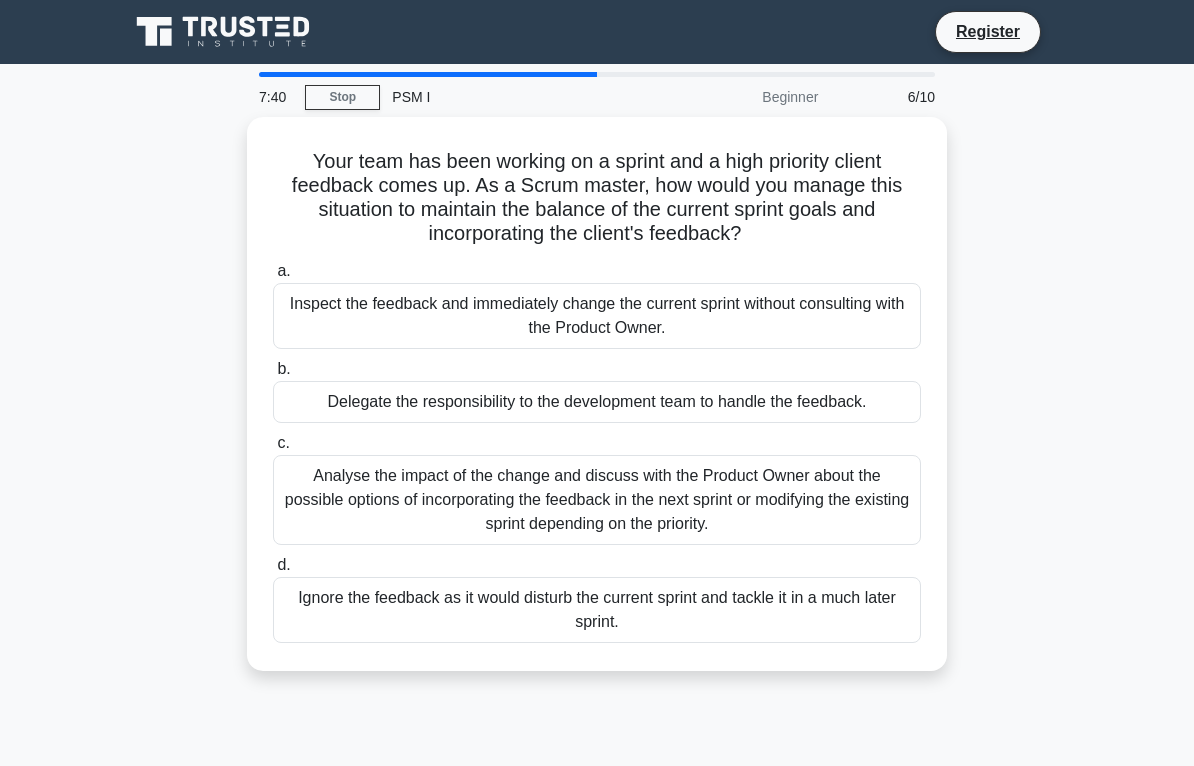 click on "Analyse the impact of the change and discuss with the Product Owner about the possible options of incorporating the feedback in the next sprint or modifying the existing sprint depending on the priority." at bounding box center [597, 500] 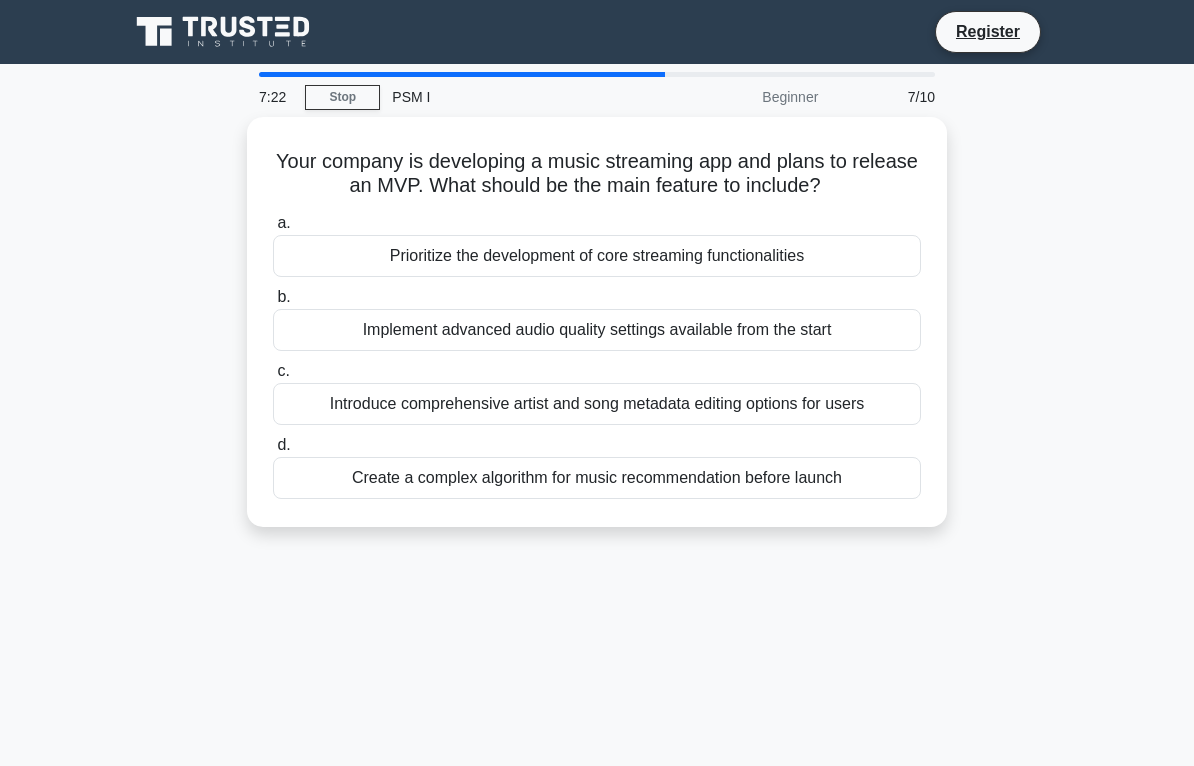 click on "Prioritize the development of core streaming functionalities" at bounding box center (597, 256) 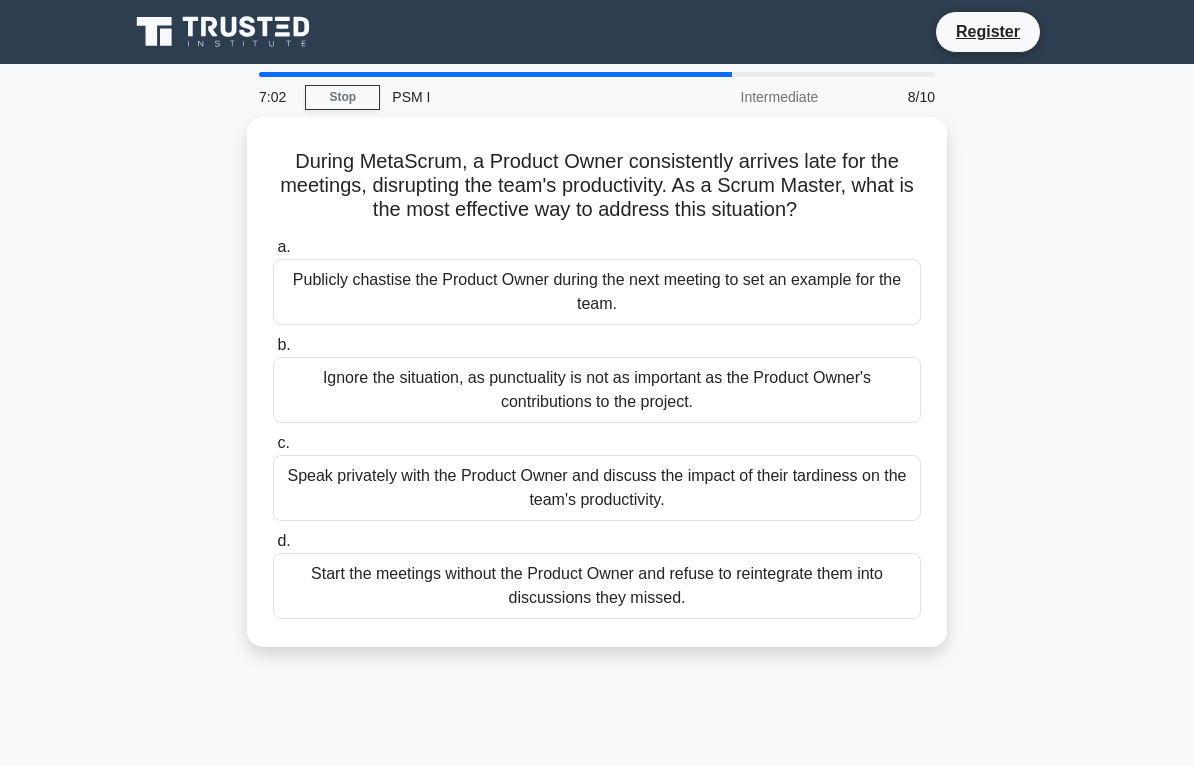 click on "Speak privately with the Product Owner and discuss the impact of their tardiness on the team's productivity." at bounding box center (597, 488) 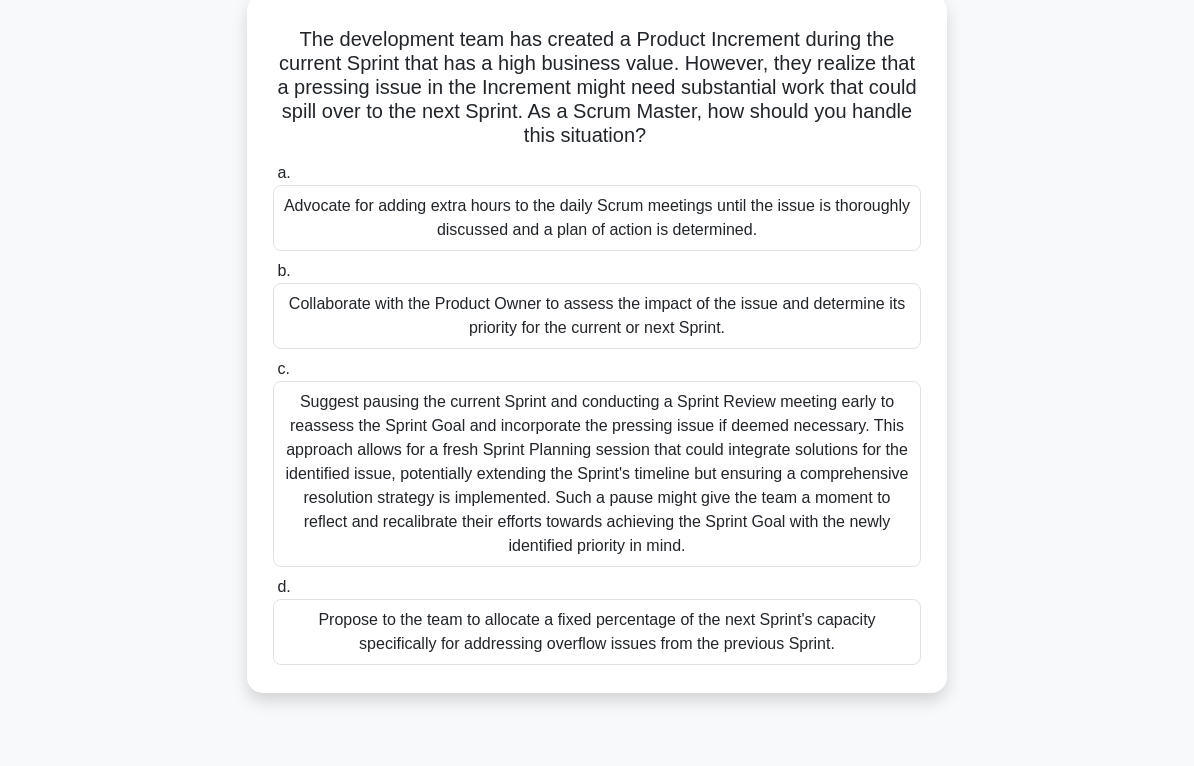 scroll, scrollTop: 129, scrollLeft: 0, axis: vertical 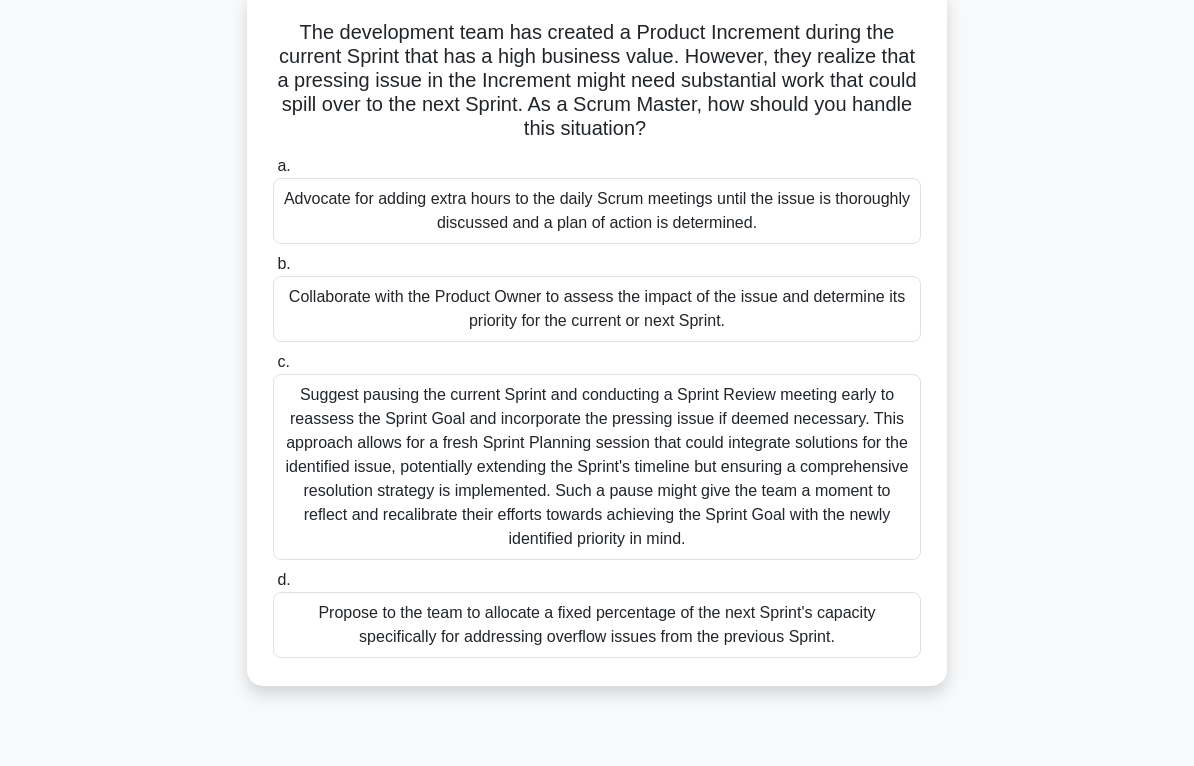 click on "Collaborate with the Product Owner to assess the impact of the issue and determine its priority for the current or next Sprint." at bounding box center (597, 309) 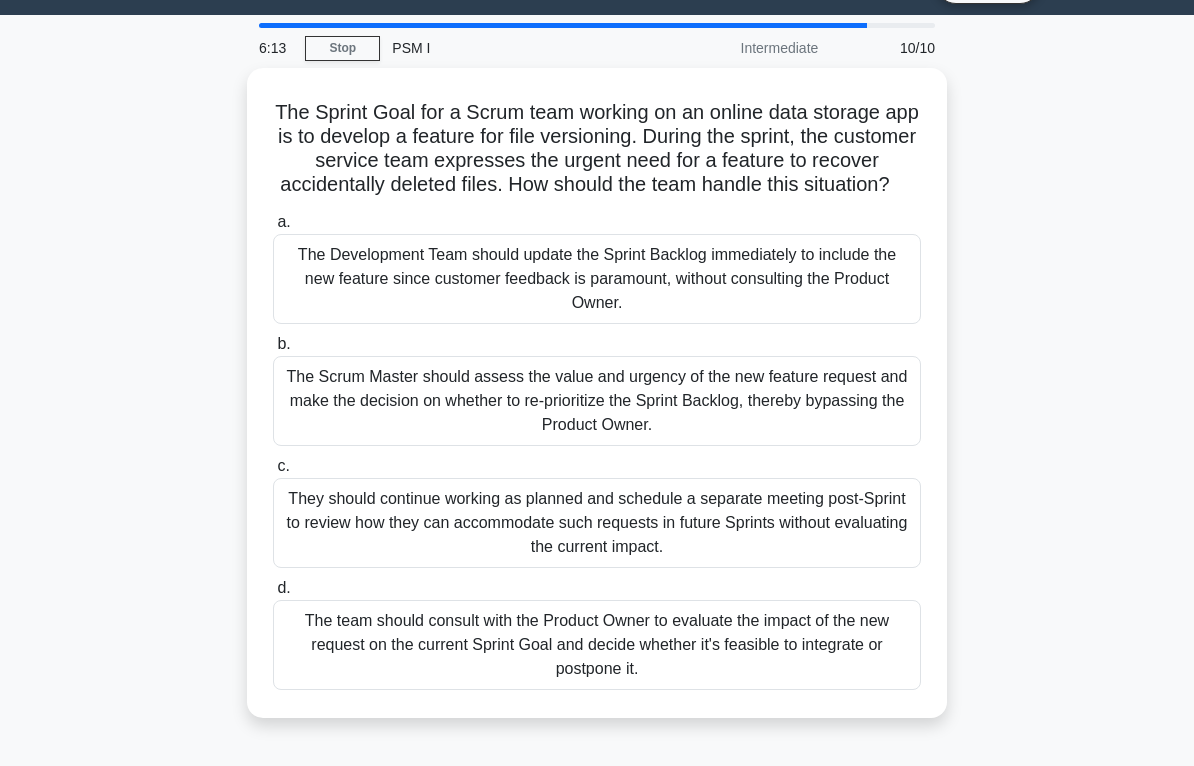 scroll, scrollTop: 52, scrollLeft: 0, axis: vertical 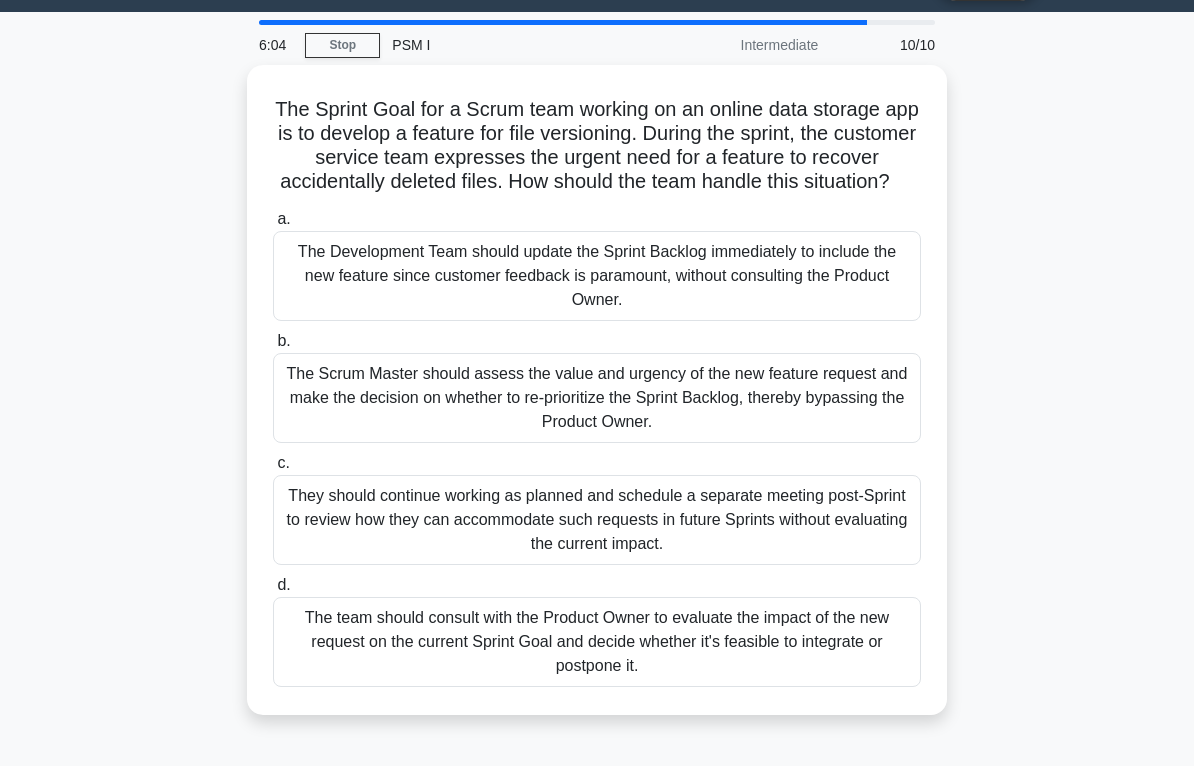 click on "The team should consult with the Product Owner to evaluate the impact of the new request on the current Sprint Goal and decide whether it's feasible to integrate or postpone it." at bounding box center [597, 642] 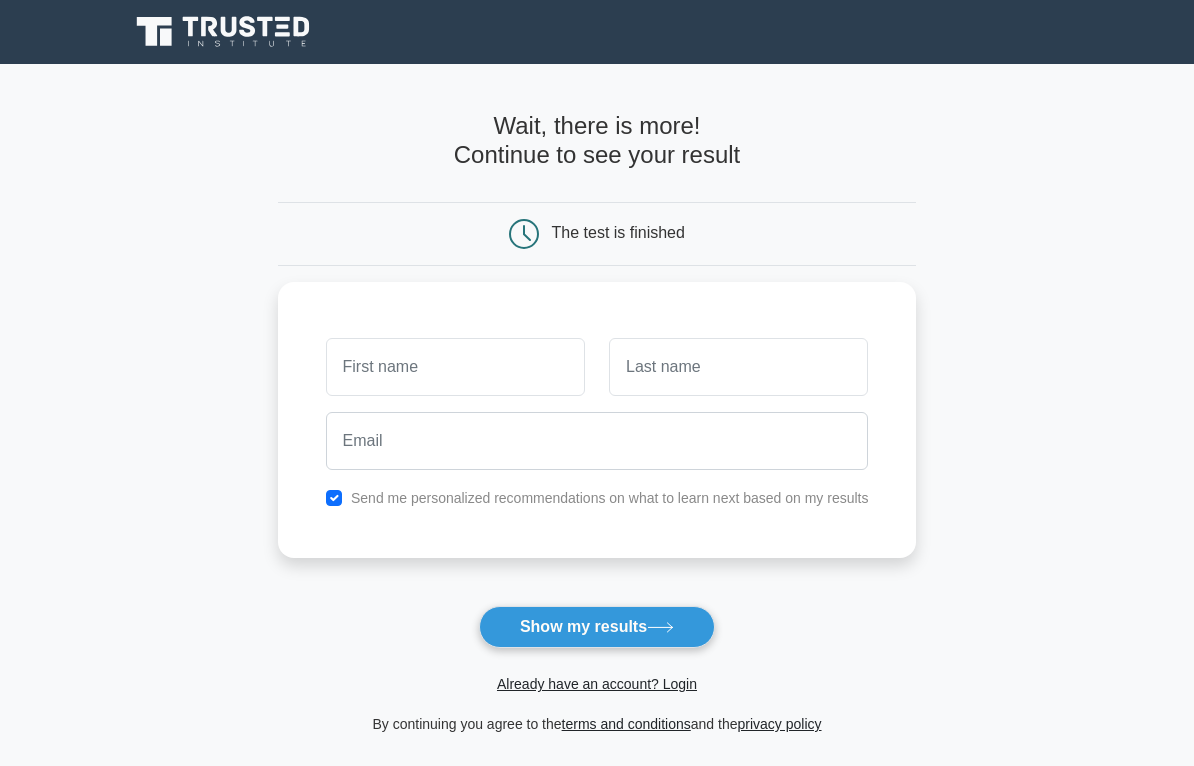 scroll, scrollTop: 0, scrollLeft: 0, axis: both 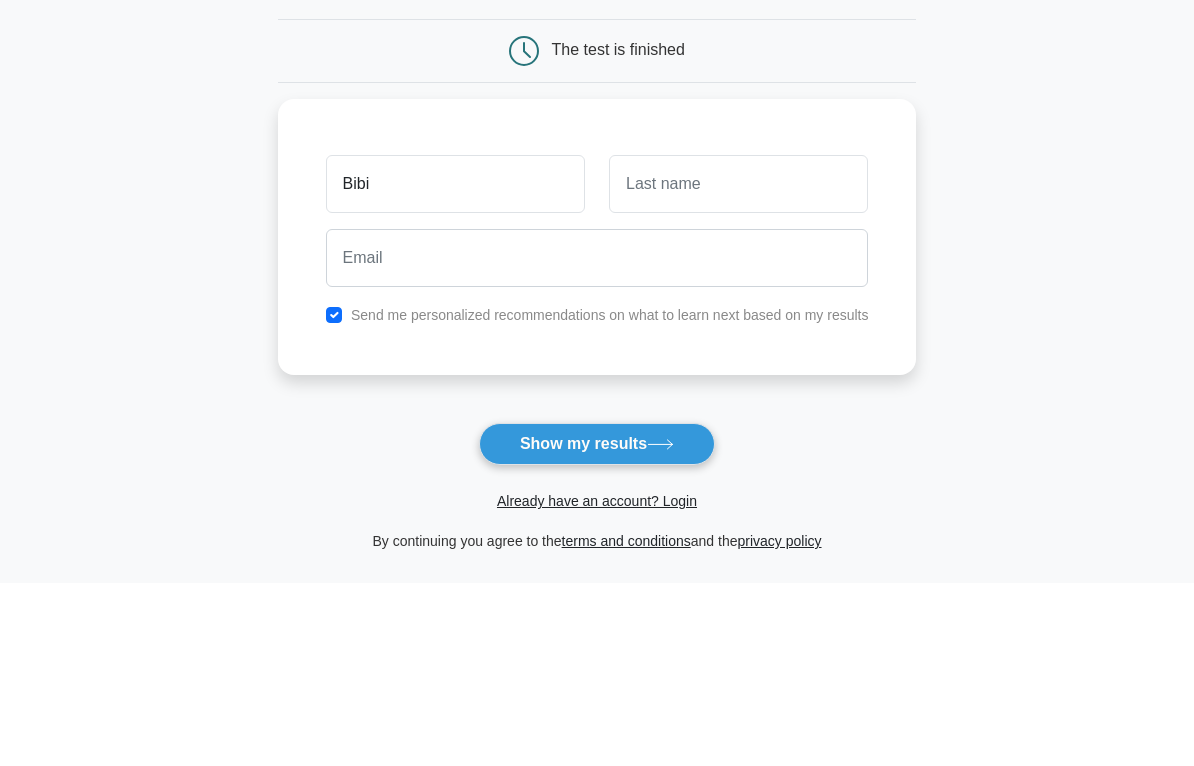 type on "[PERSON]" 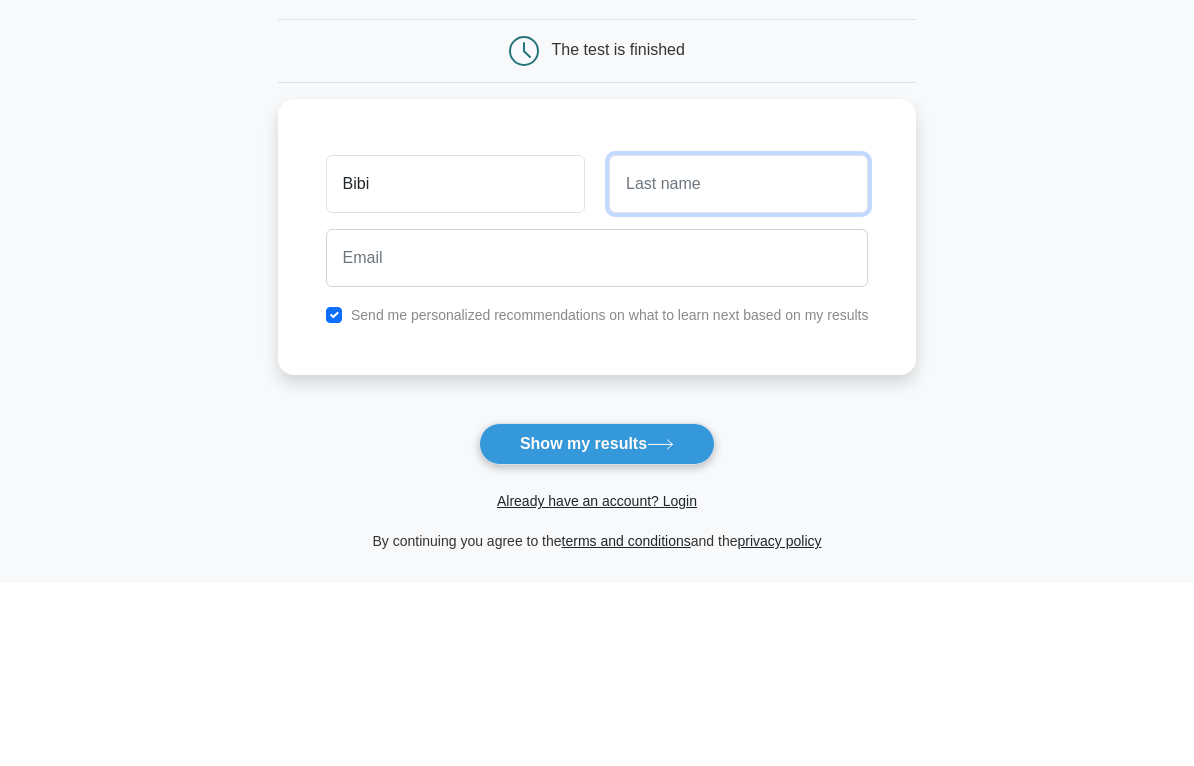 click at bounding box center (738, 367) 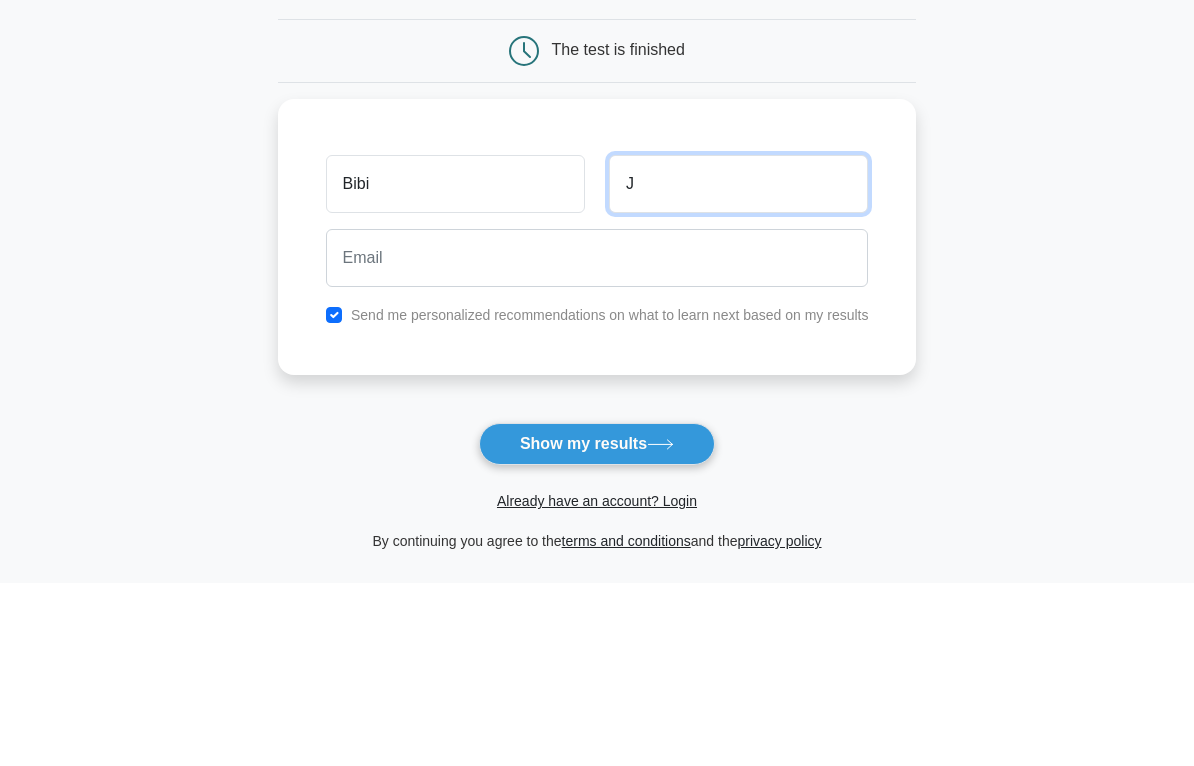 type on "J" 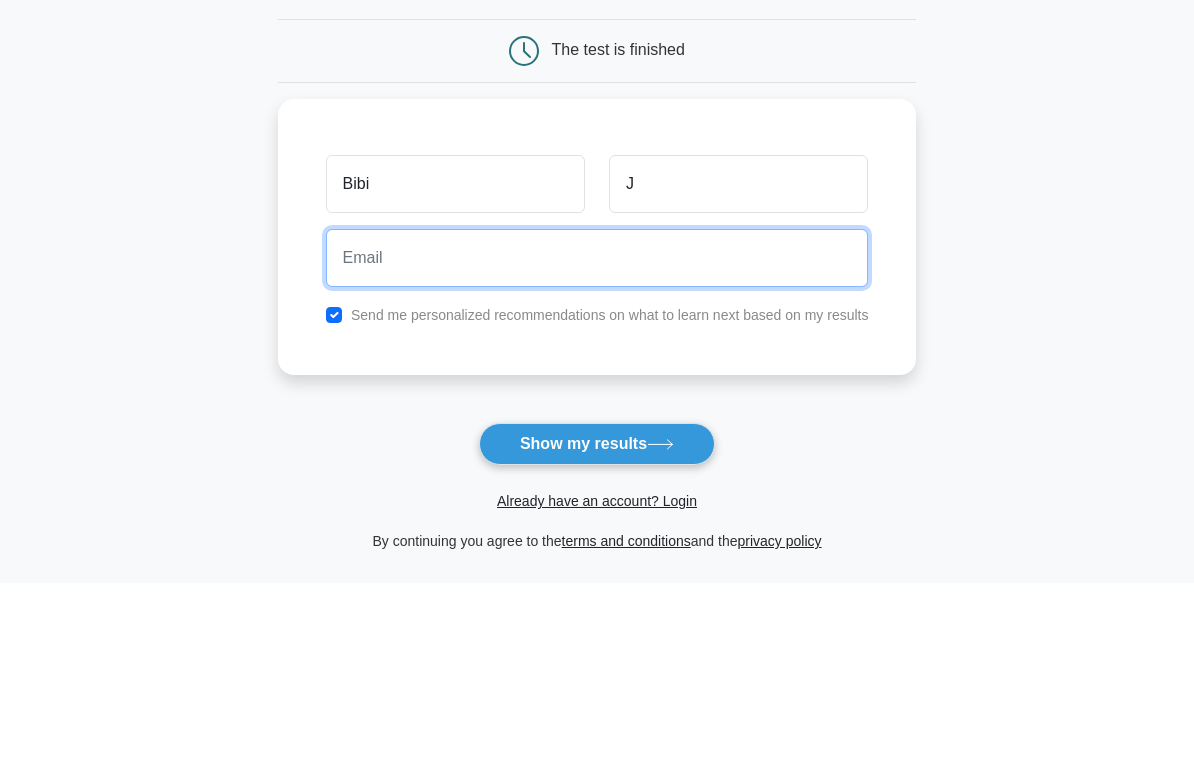 click at bounding box center (597, 441) 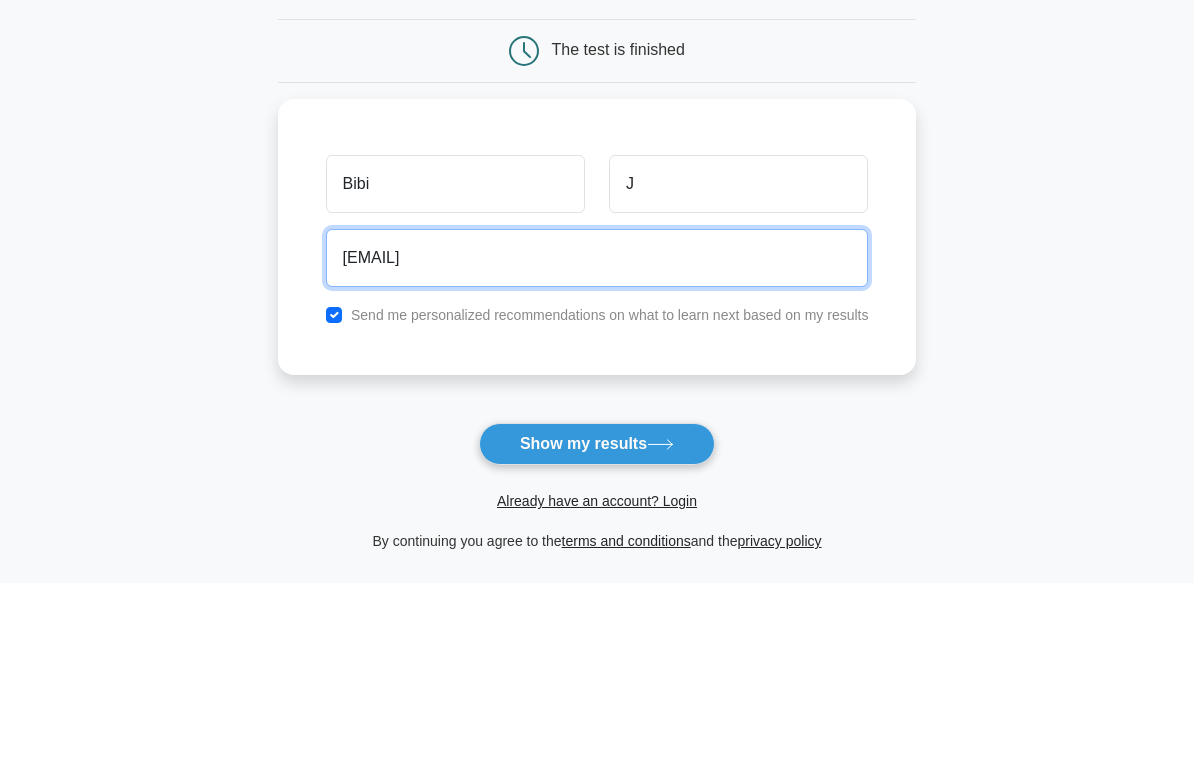 type on "anujohn1412@gmail.com" 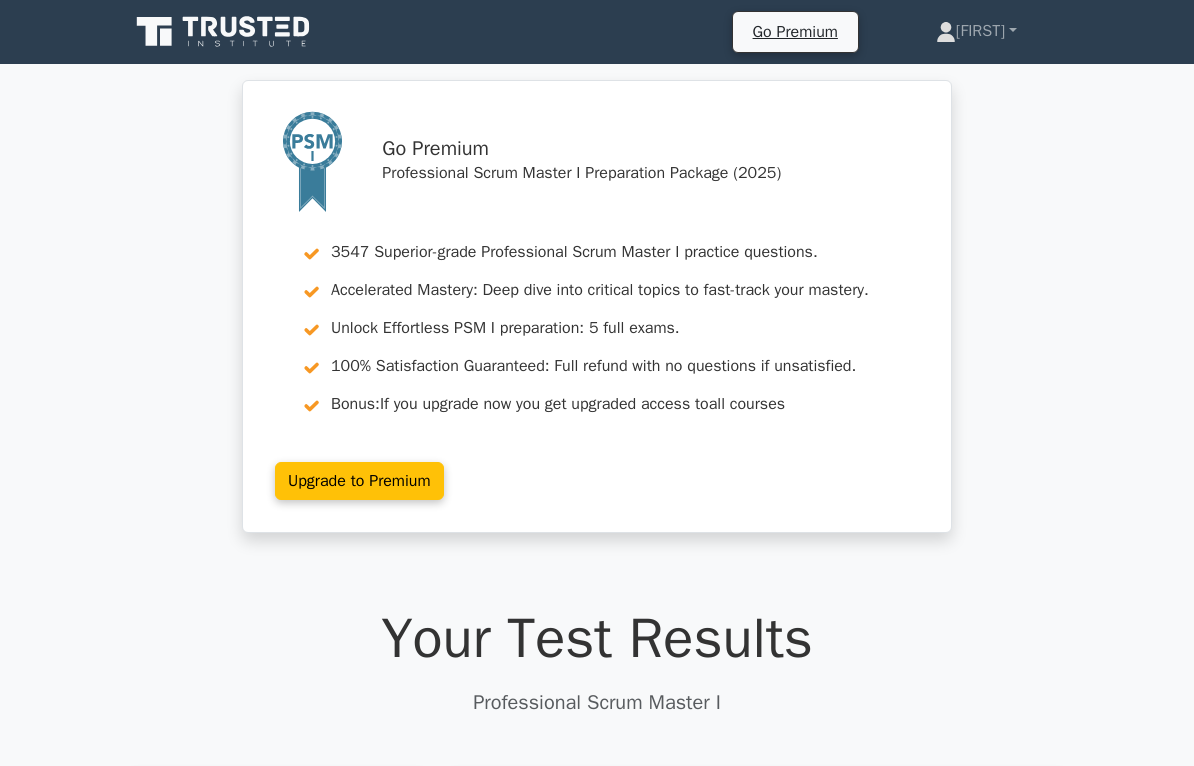 scroll, scrollTop: 0, scrollLeft: 0, axis: both 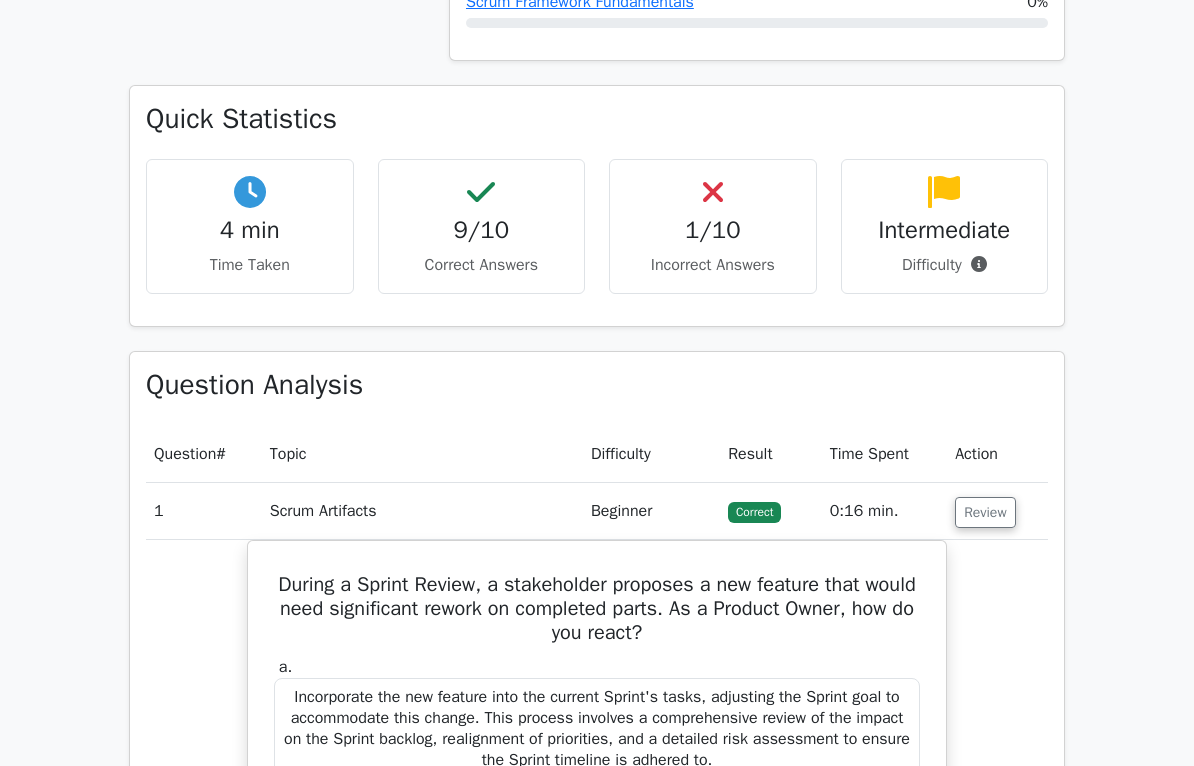click on "Incorrect Answers" at bounding box center (250, 265) 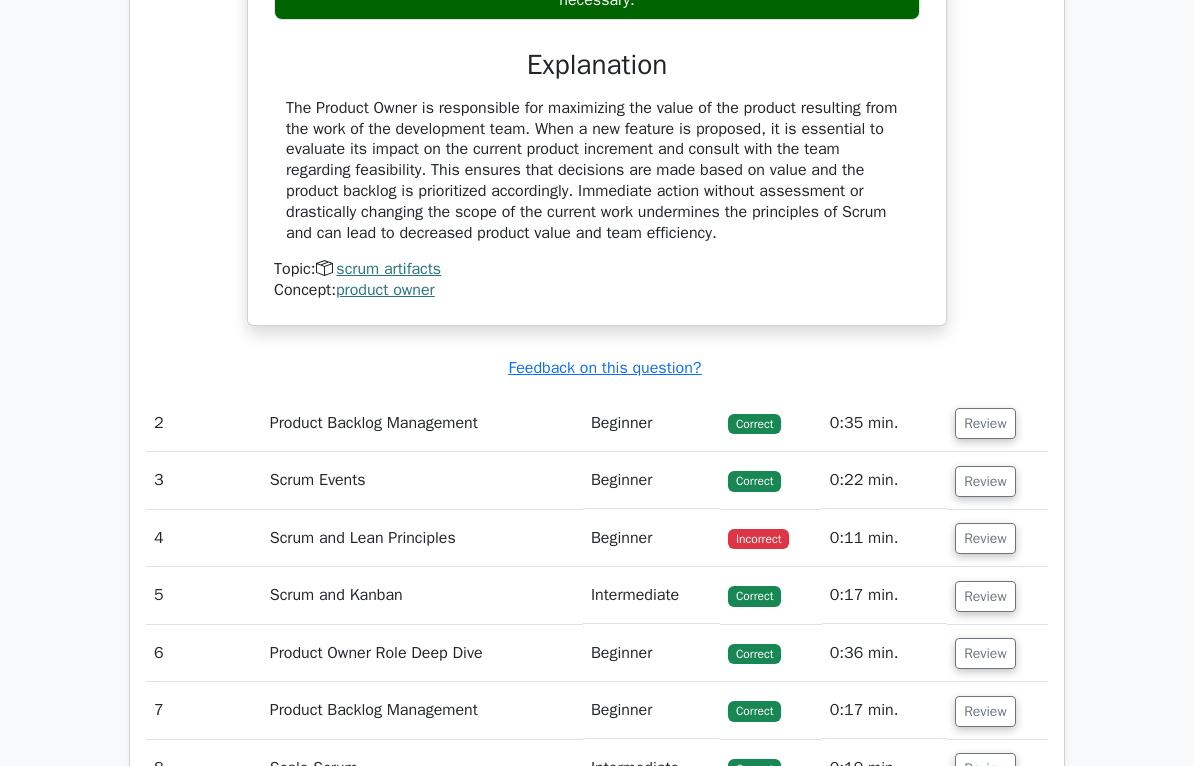 scroll, scrollTop: 2328, scrollLeft: 0, axis: vertical 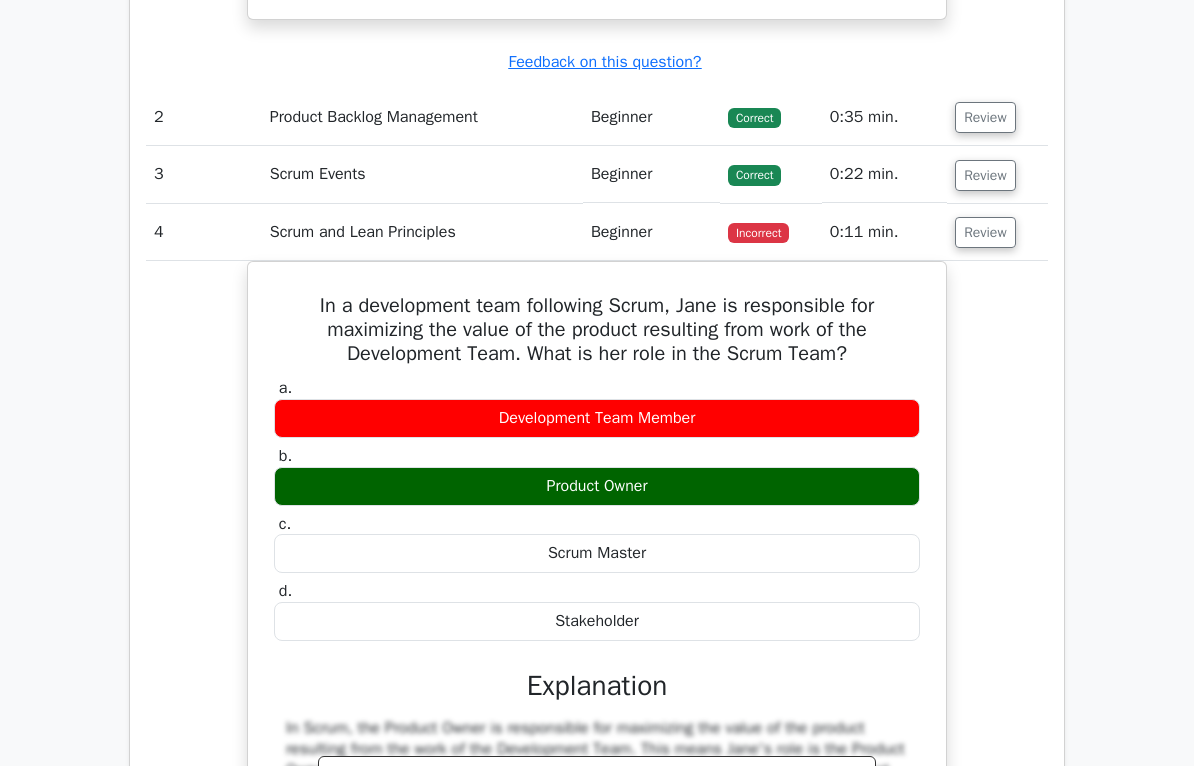 click on "In a development team following Scrum, Jane is responsible for maximizing the value of the product resulting from work of the Development Team. What is her role in the Scrum Team?
a.
Development Team Member
b.
c. d." at bounding box center [597, 657] 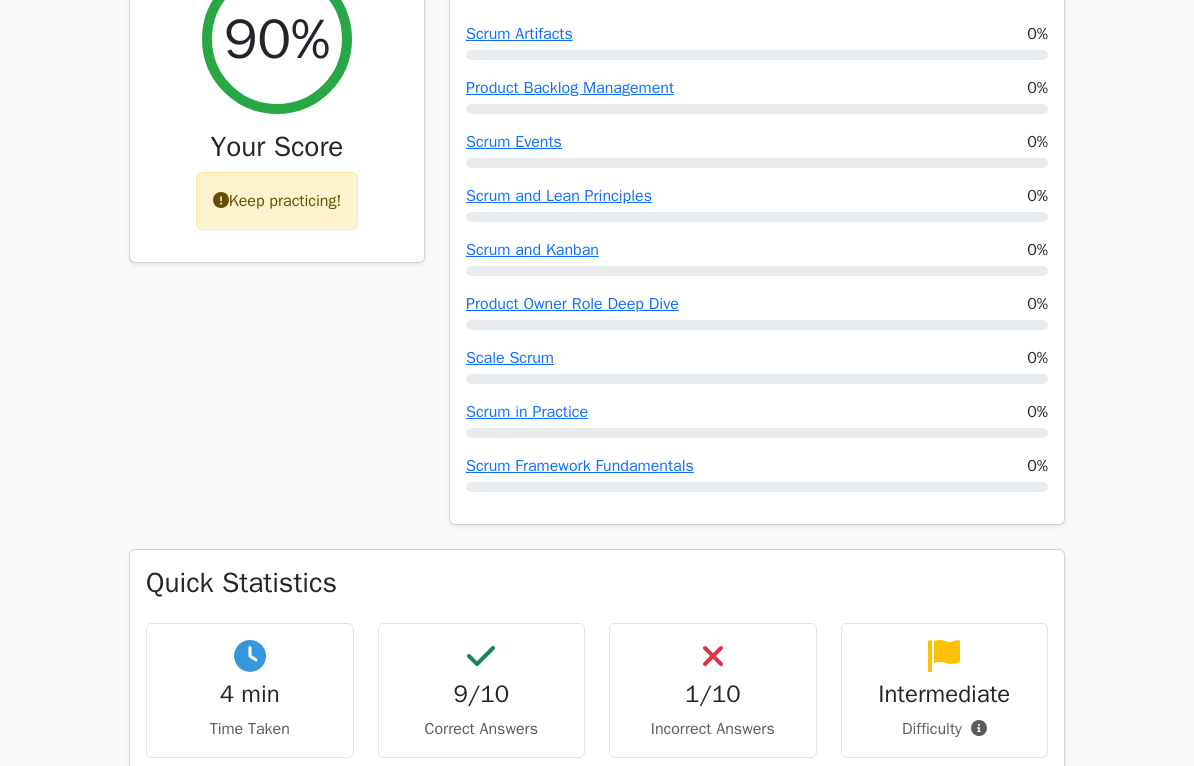 scroll, scrollTop: 818, scrollLeft: 0, axis: vertical 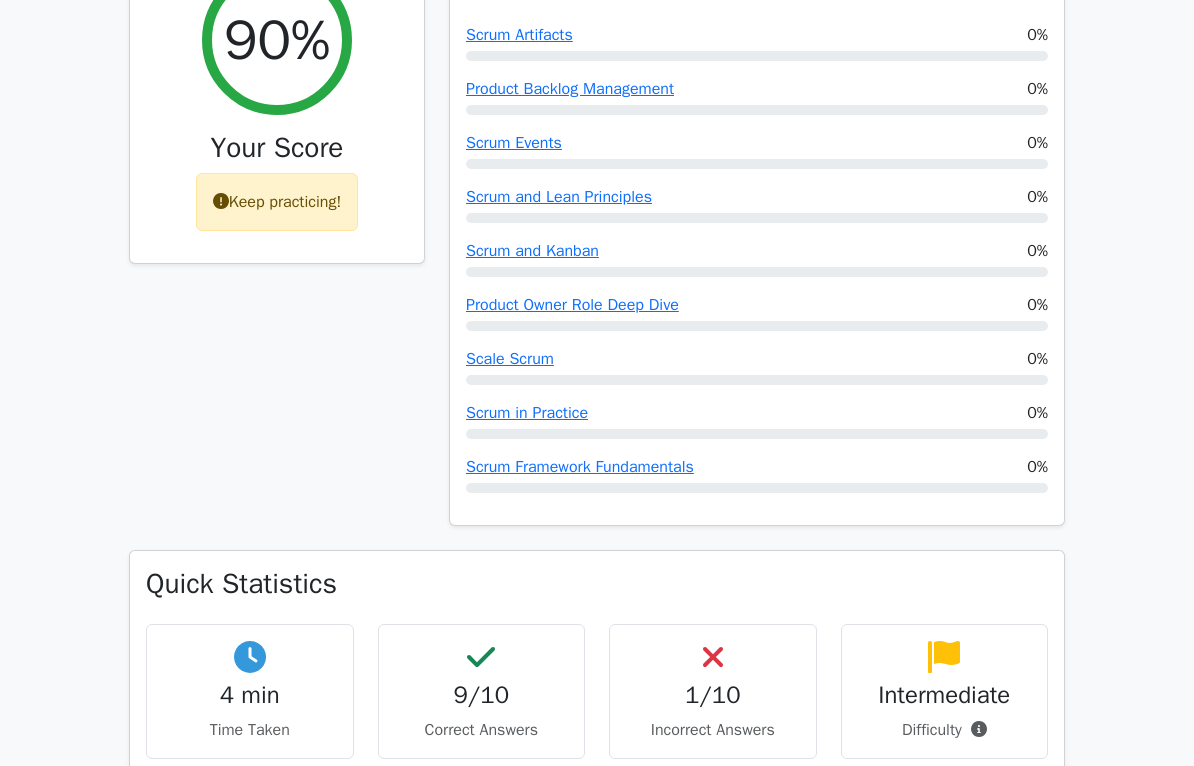 click on "Scrum Framework Fundamentals" at bounding box center [580, 467] 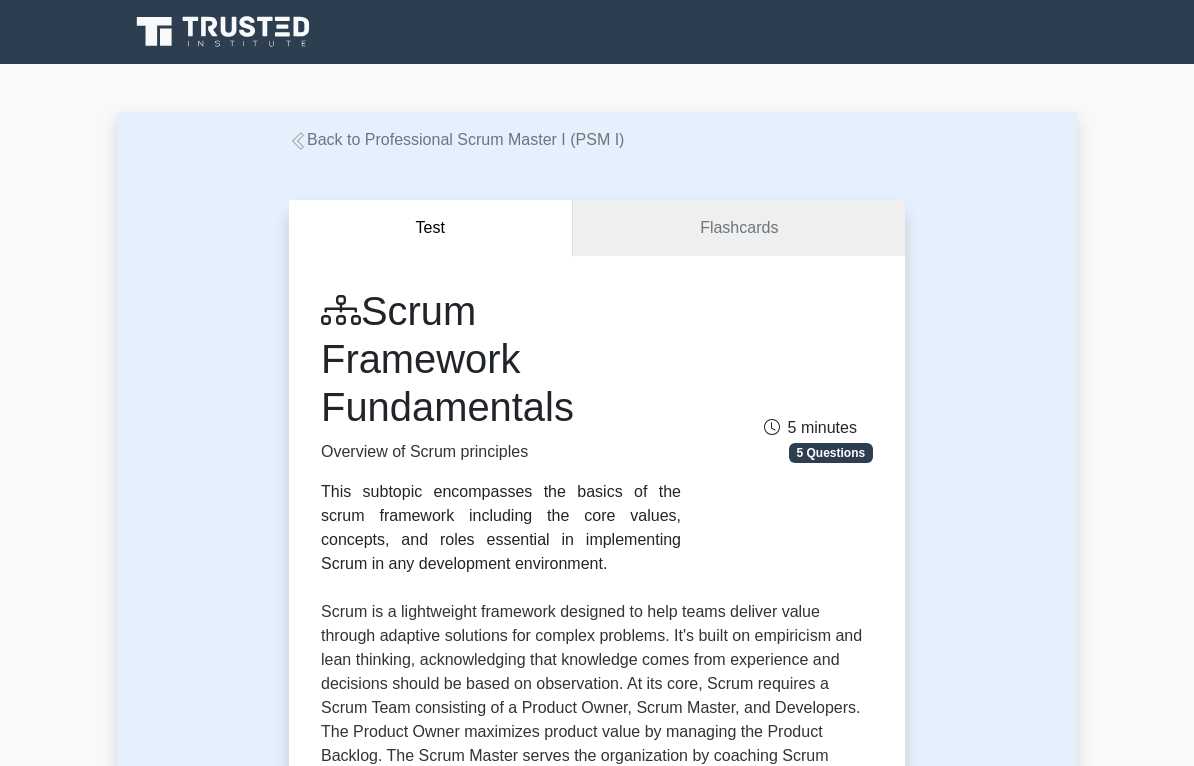 scroll, scrollTop: 0, scrollLeft: 0, axis: both 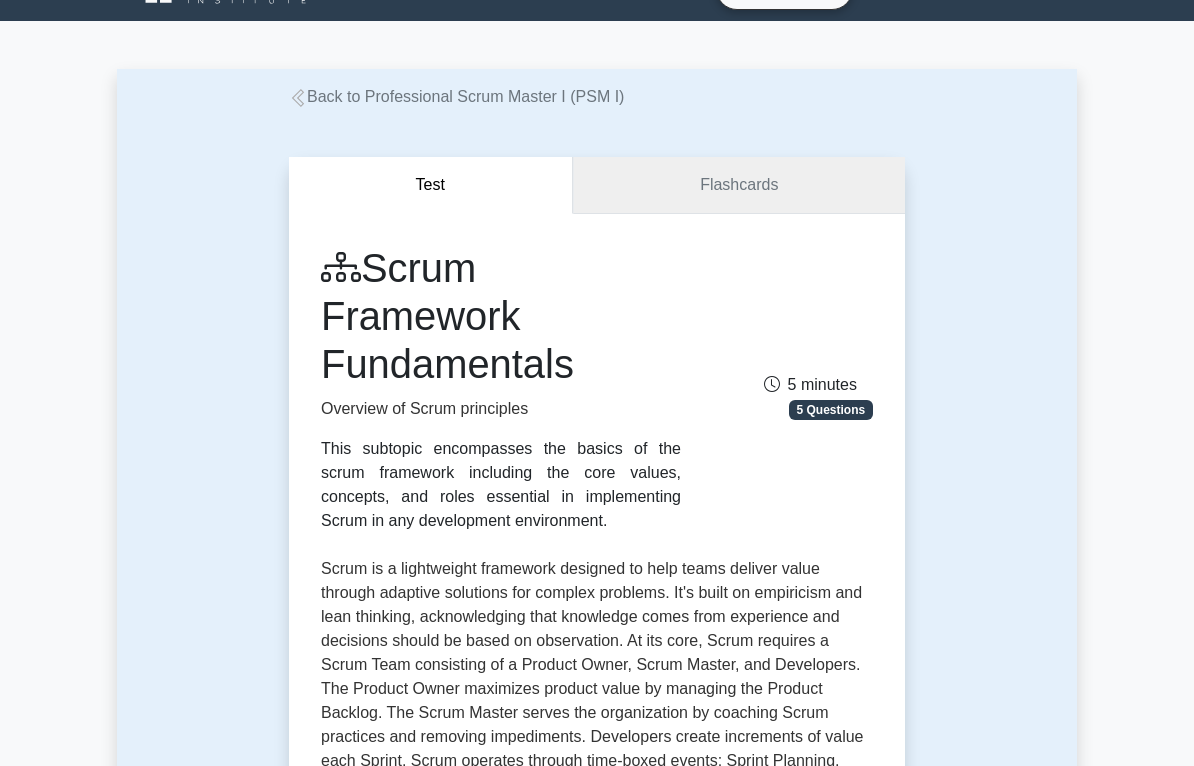 click on "Flashcards" at bounding box center [739, 185] 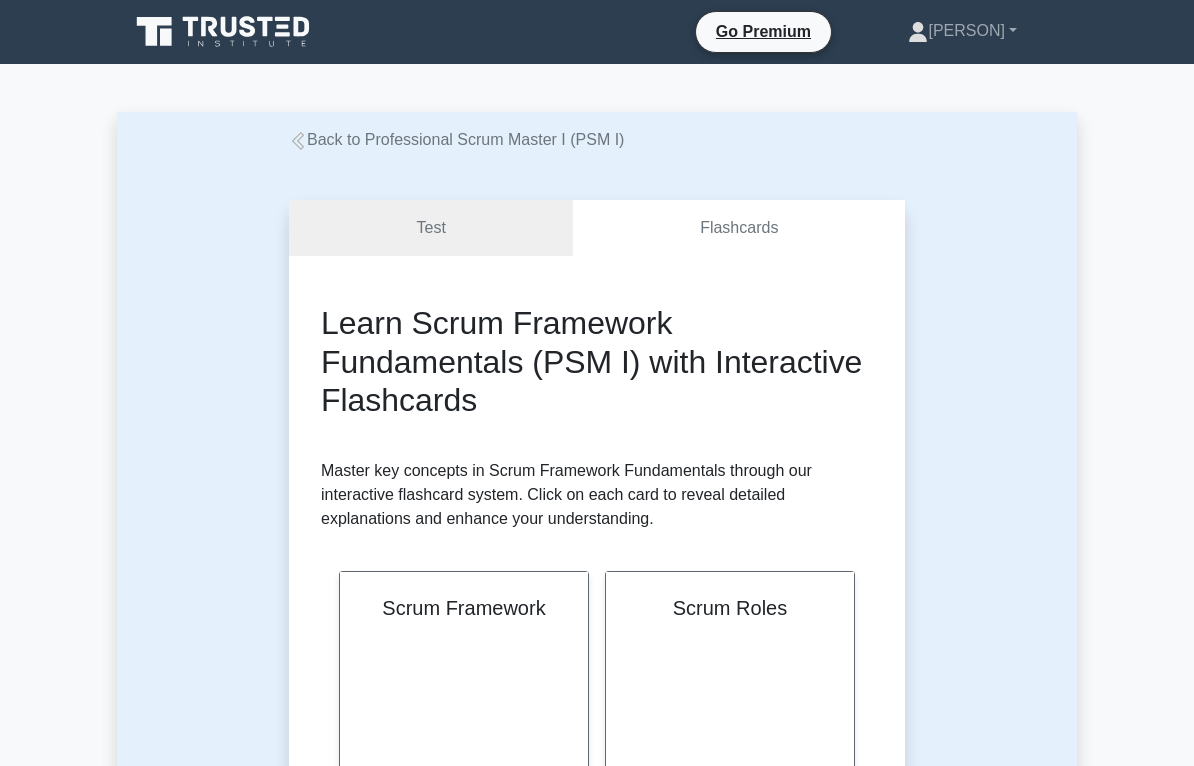 scroll, scrollTop: 107, scrollLeft: 0, axis: vertical 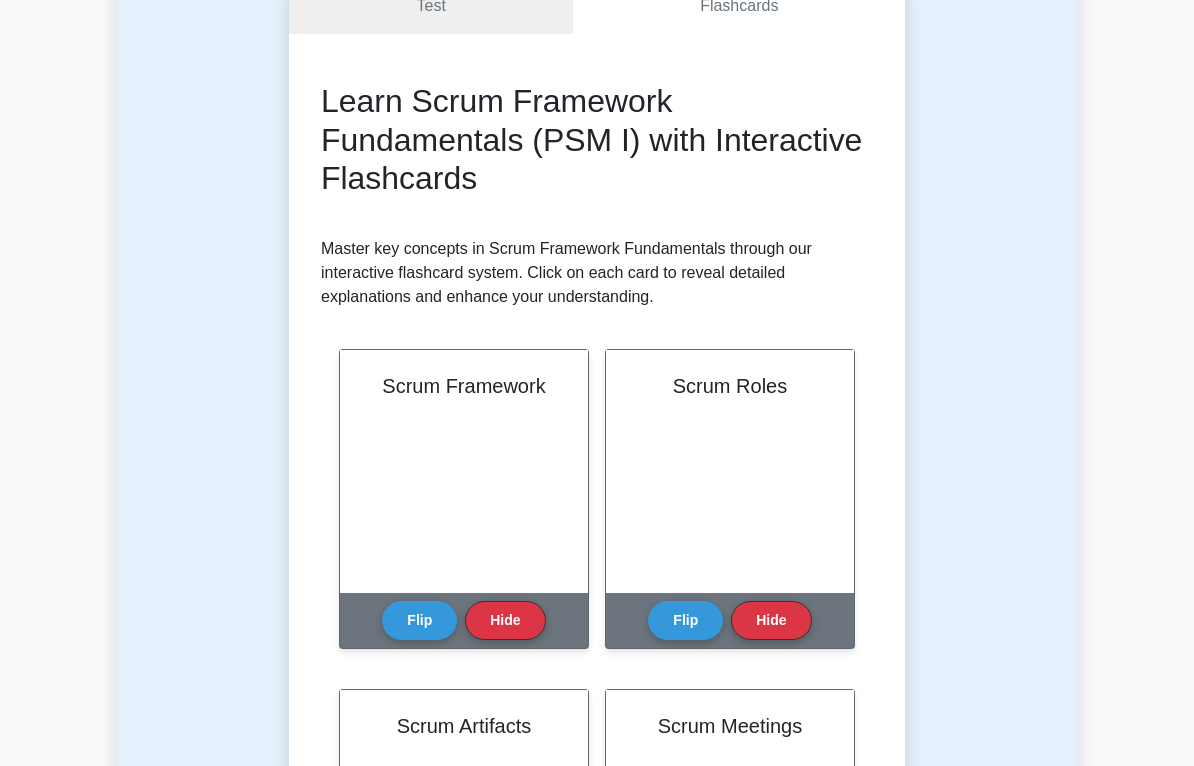 click on "Flip" at bounding box center [685, 621] 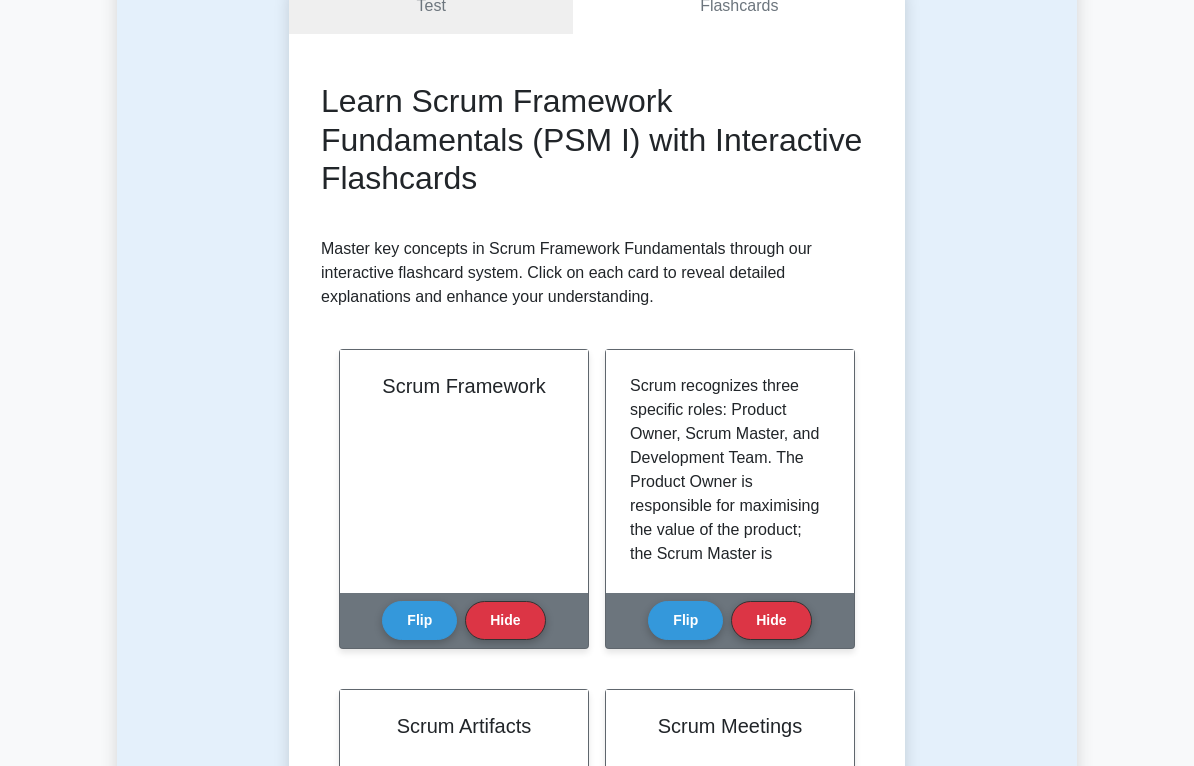 click on "Hide" at bounding box center (771, 620) 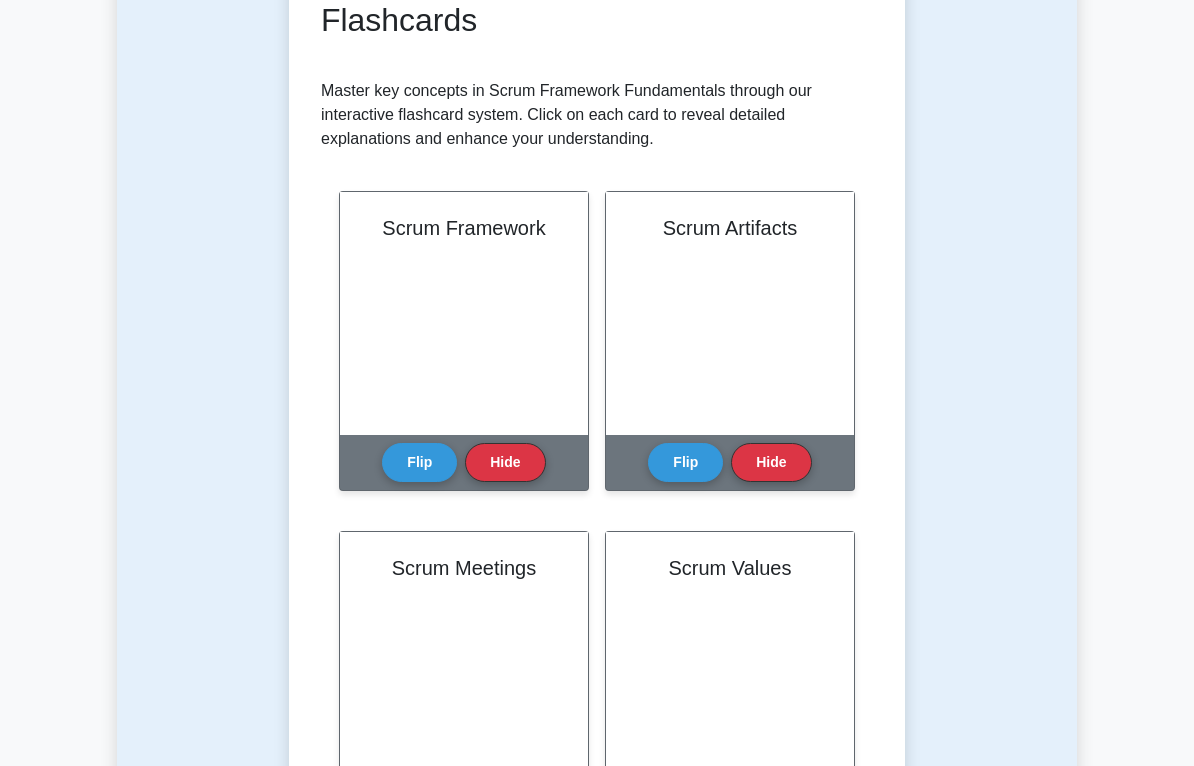 scroll, scrollTop: 380, scrollLeft: 0, axis: vertical 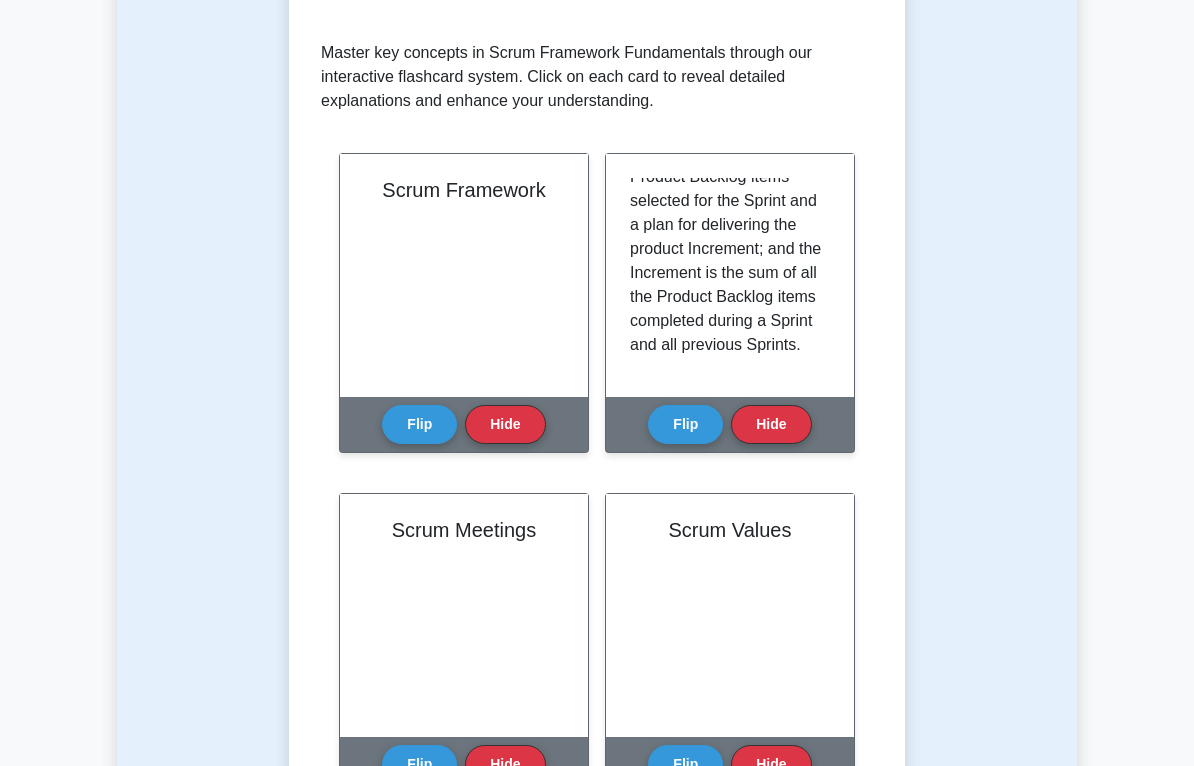 click on "Hide" at bounding box center [771, 424] 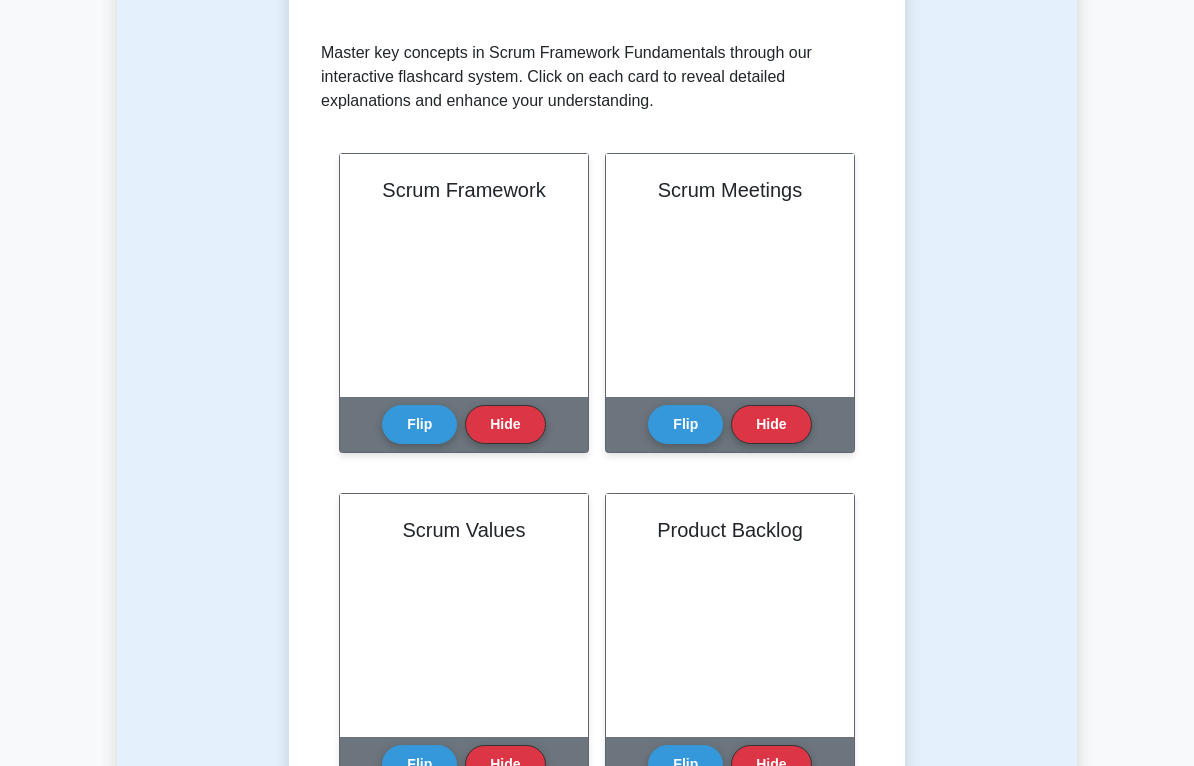 click on "Flip" at bounding box center (685, 424) 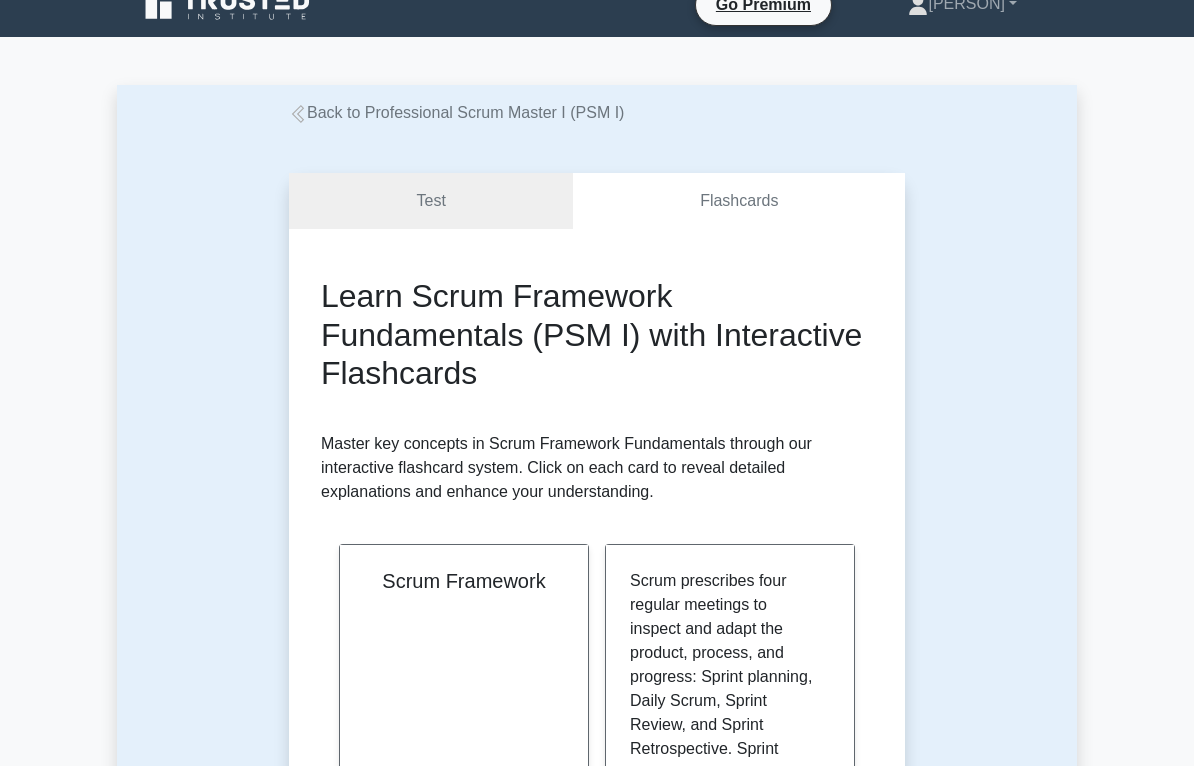 scroll, scrollTop: 0, scrollLeft: 0, axis: both 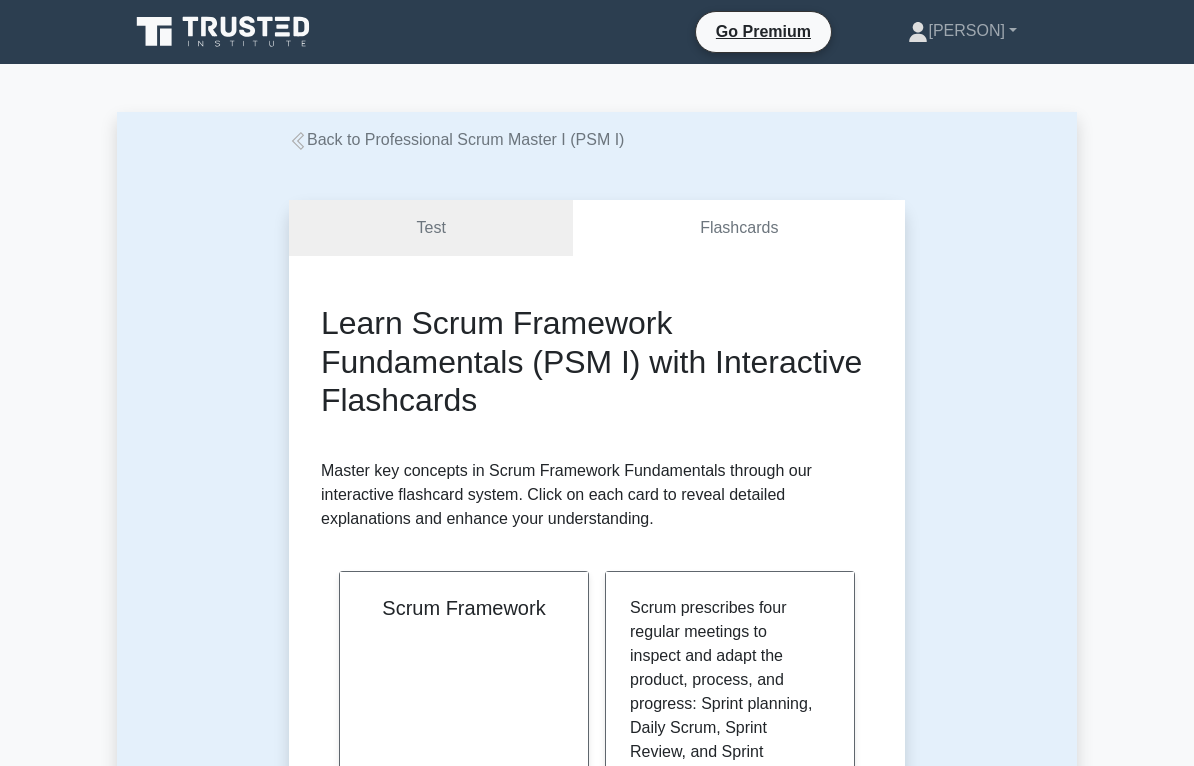 click on "Test" at bounding box center (431, 228) 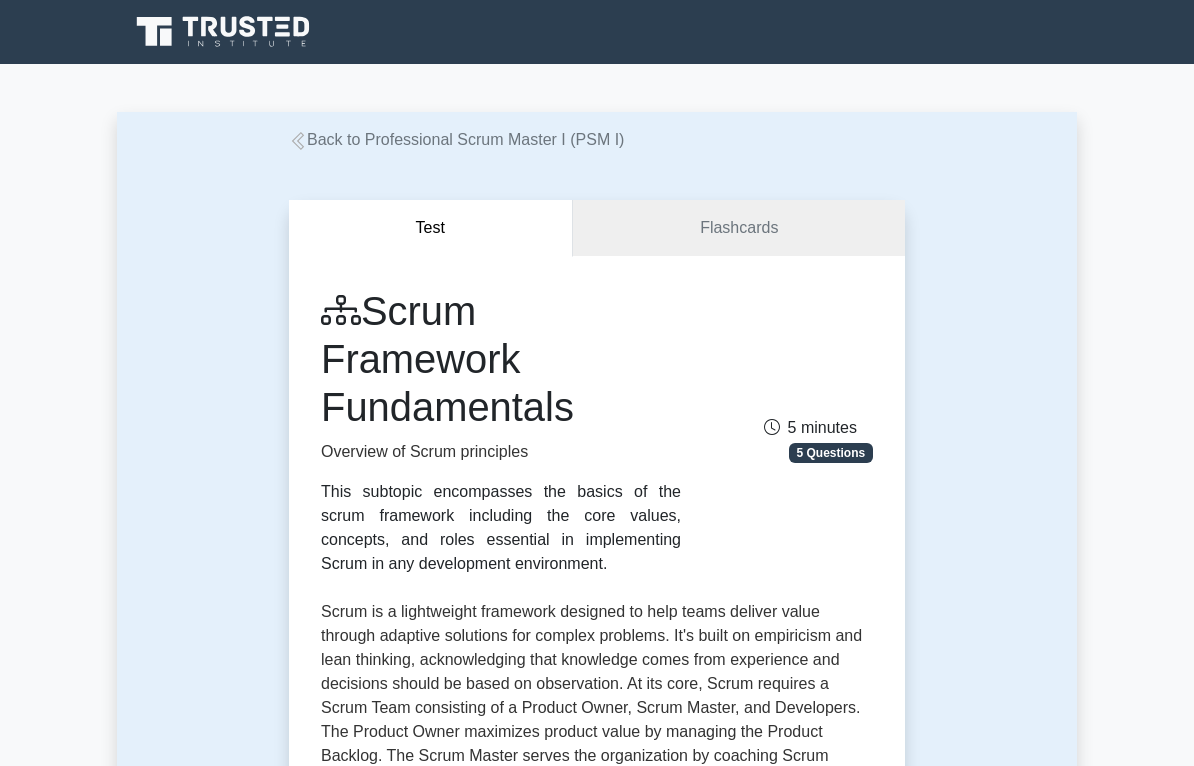 scroll, scrollTop: 0, scrollLeft: 0, axis: both 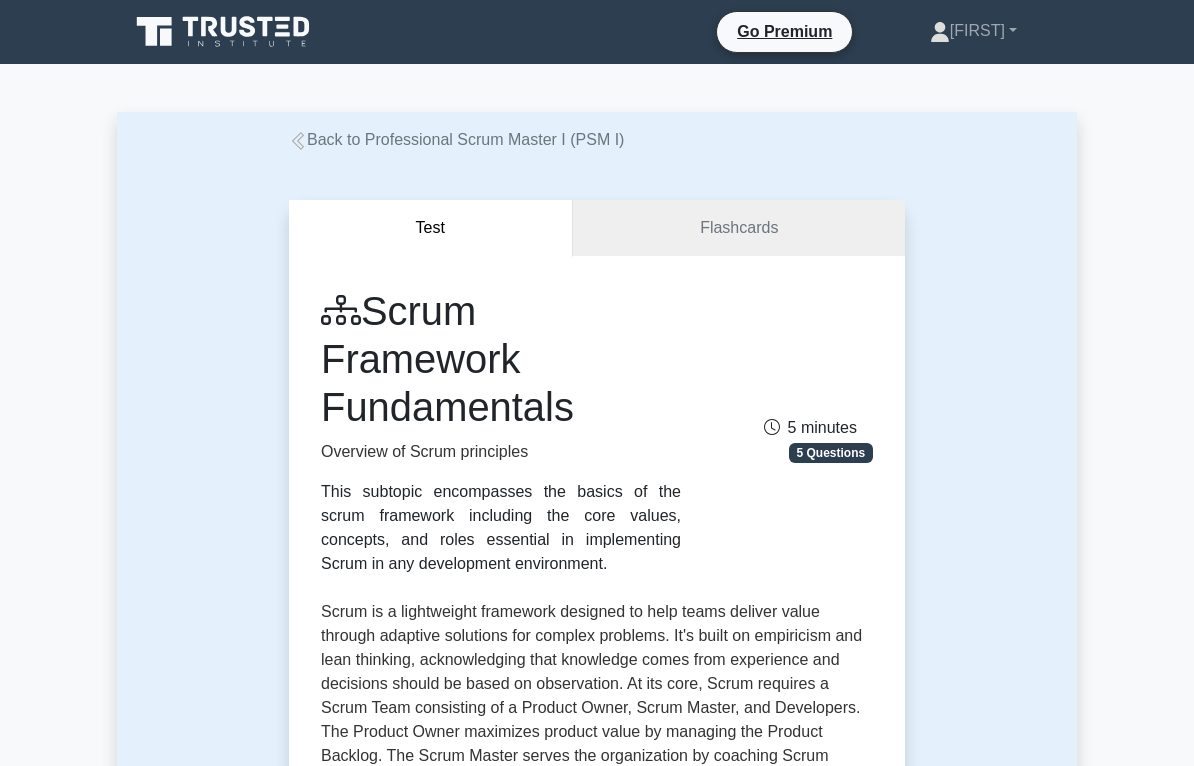 click on "Back to Professional Scrum Master I (PSM I)" at bounding box center (456, 139) 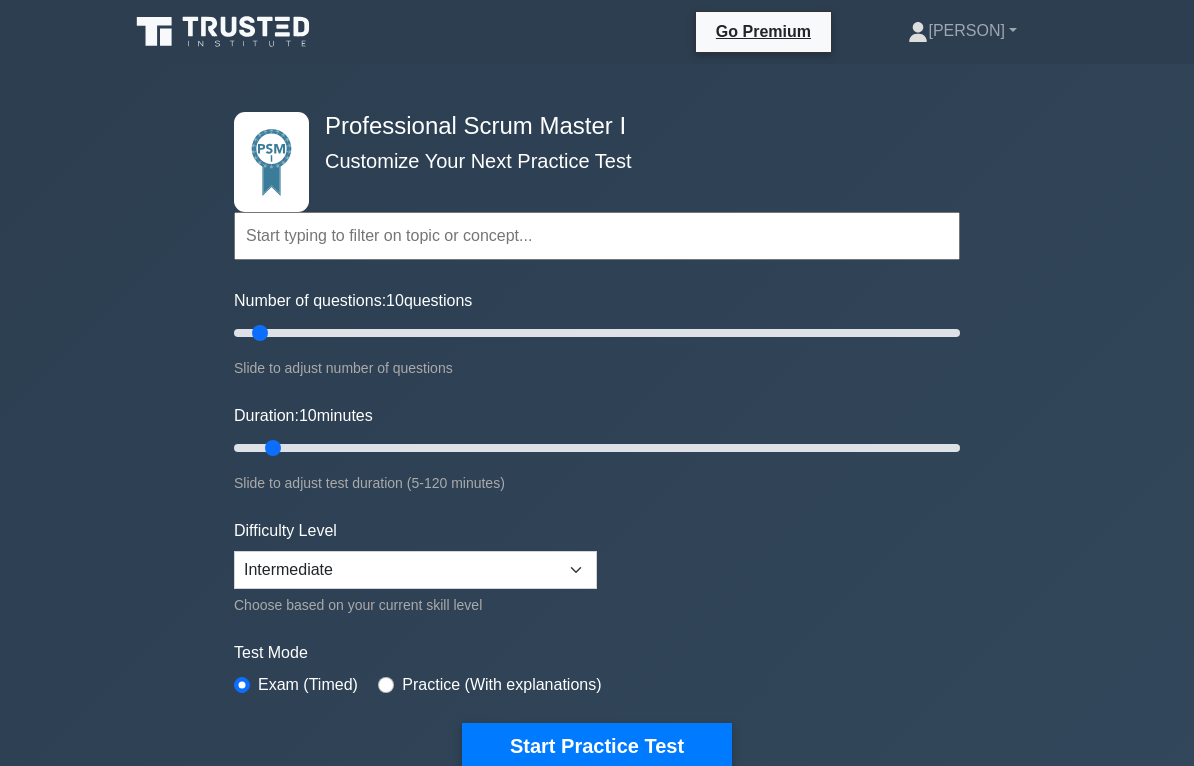 scroll, scrollTop: 0, scrollLeft: 0, axis: both 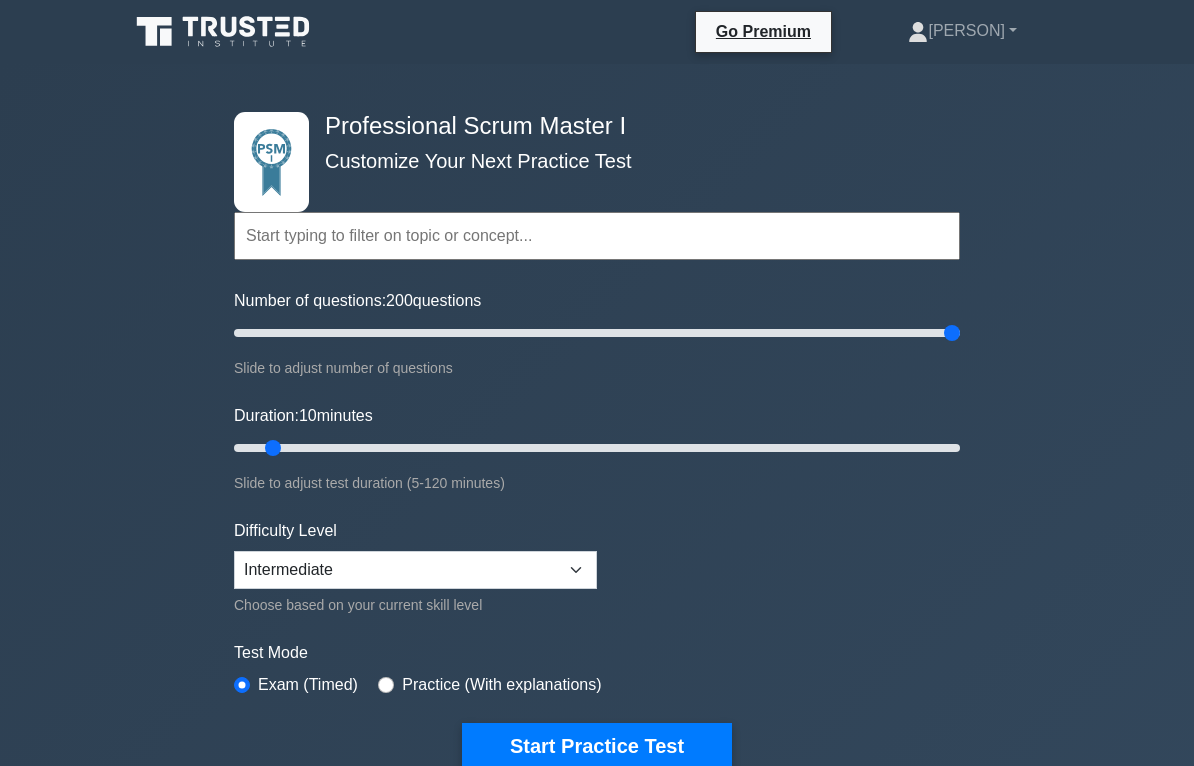 type on "200" 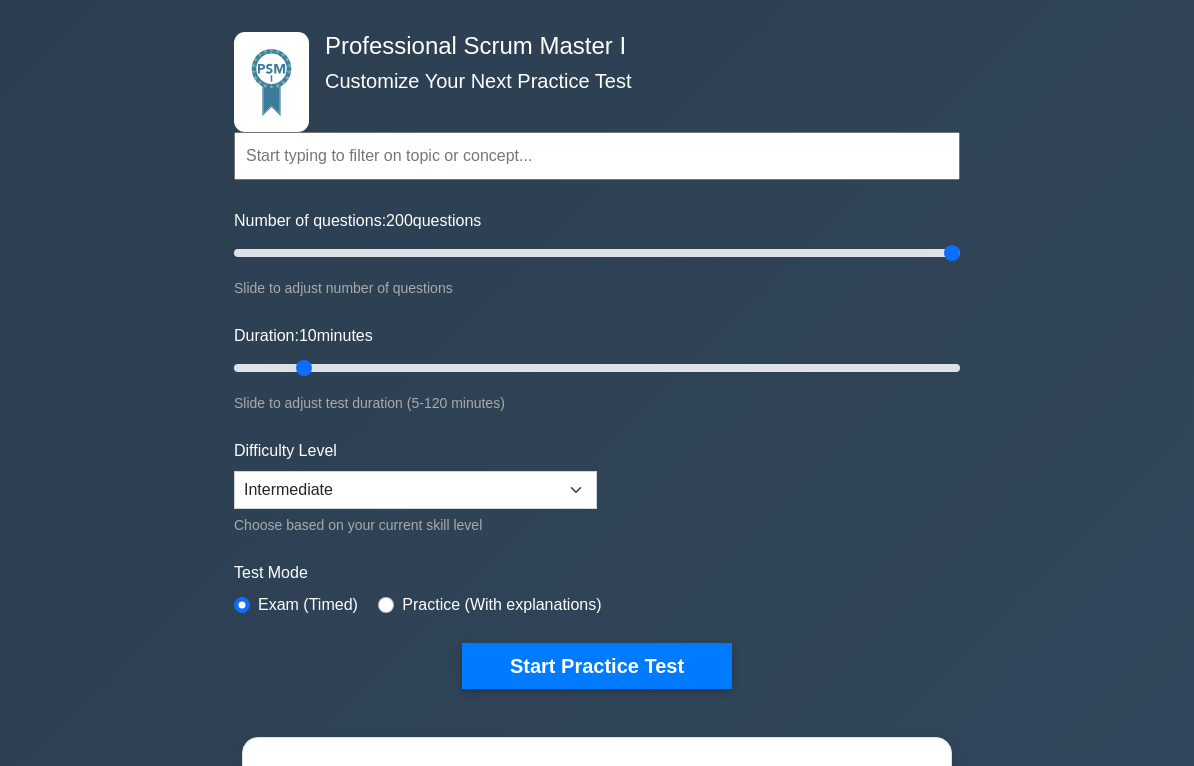 scroll, scrollTop: 80, scrollLeft: 0, axis: vertical 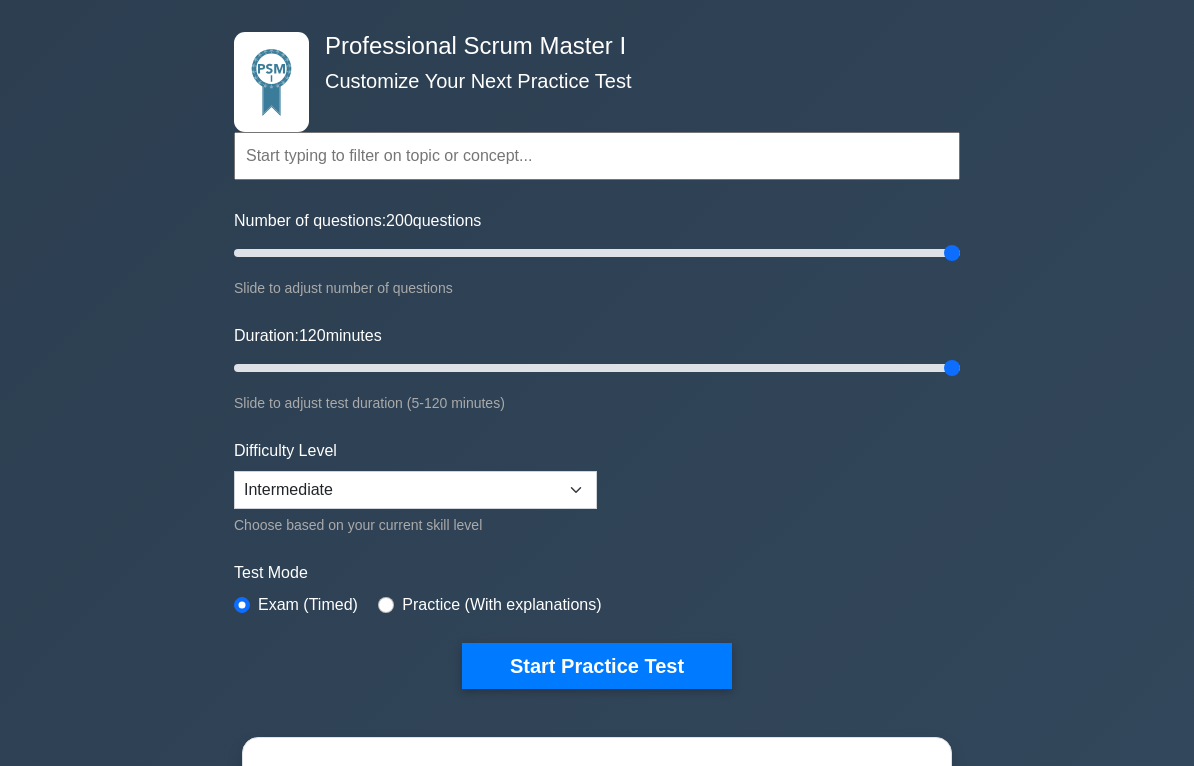 type on "120" 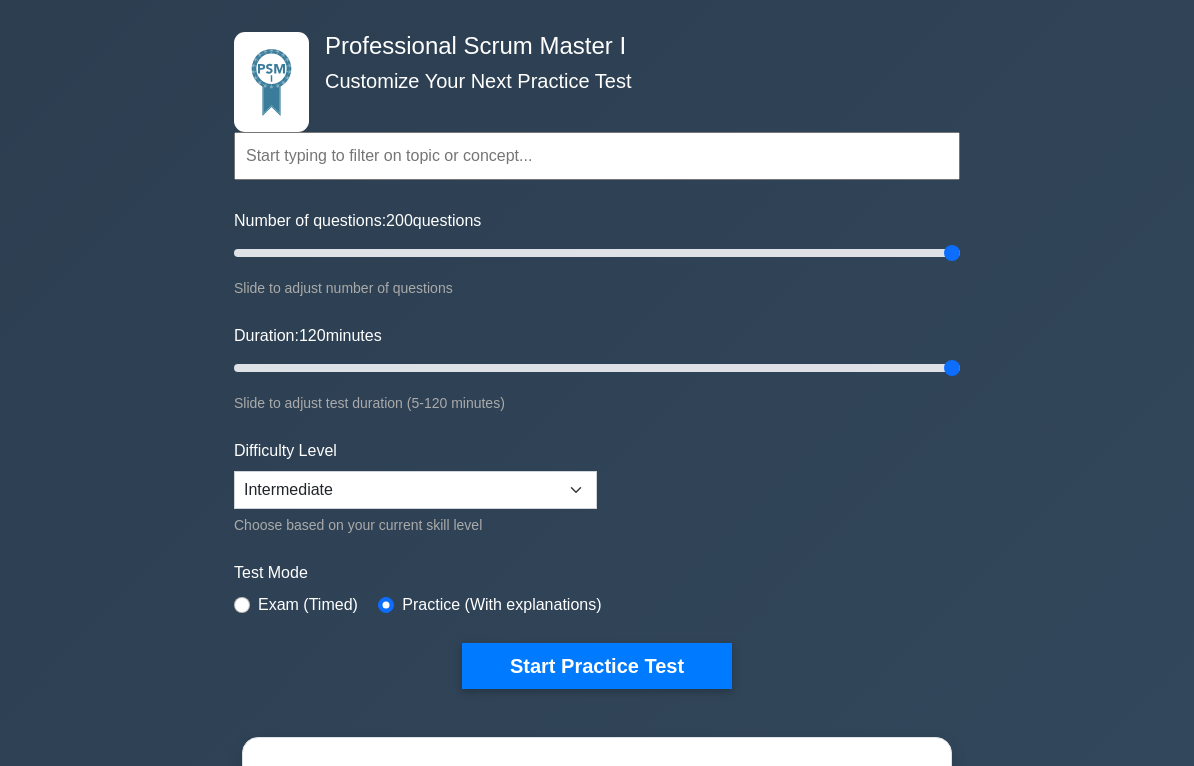 click on "Start Practice Test" at bounding box center (597, 666) 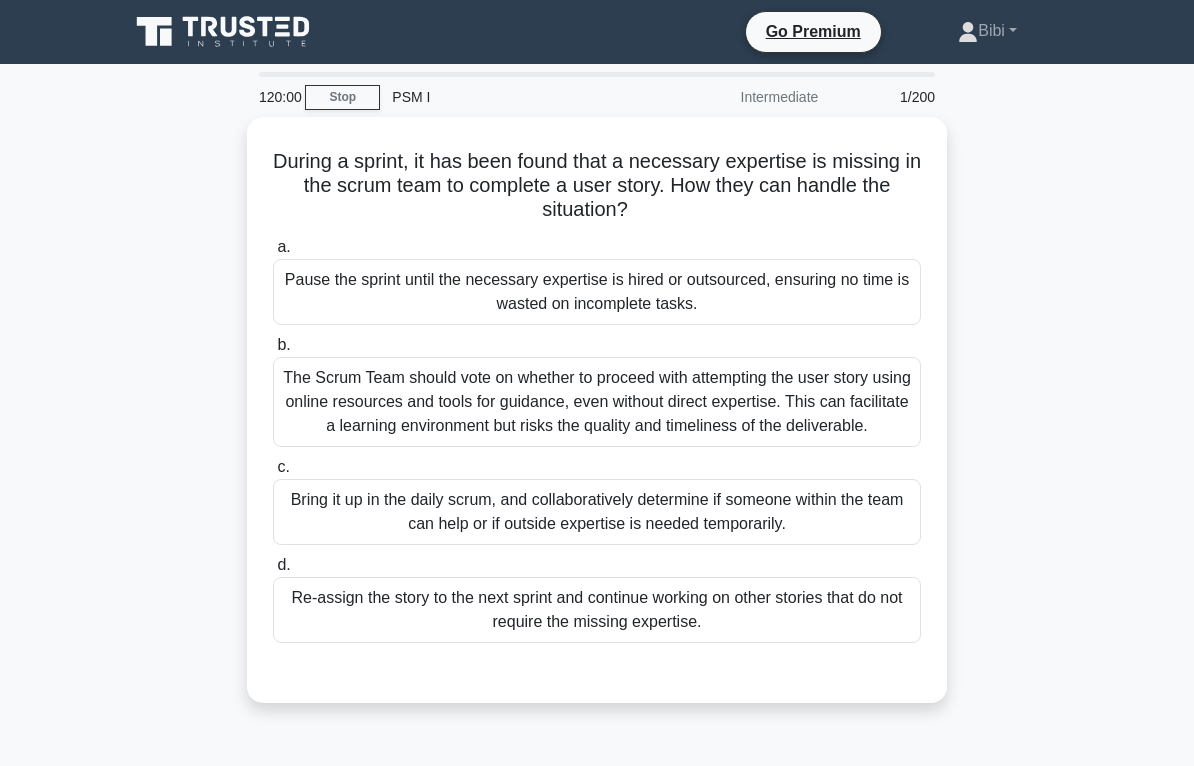 scroll, scrollTop: 0, scrollLeft: 0, axis: both 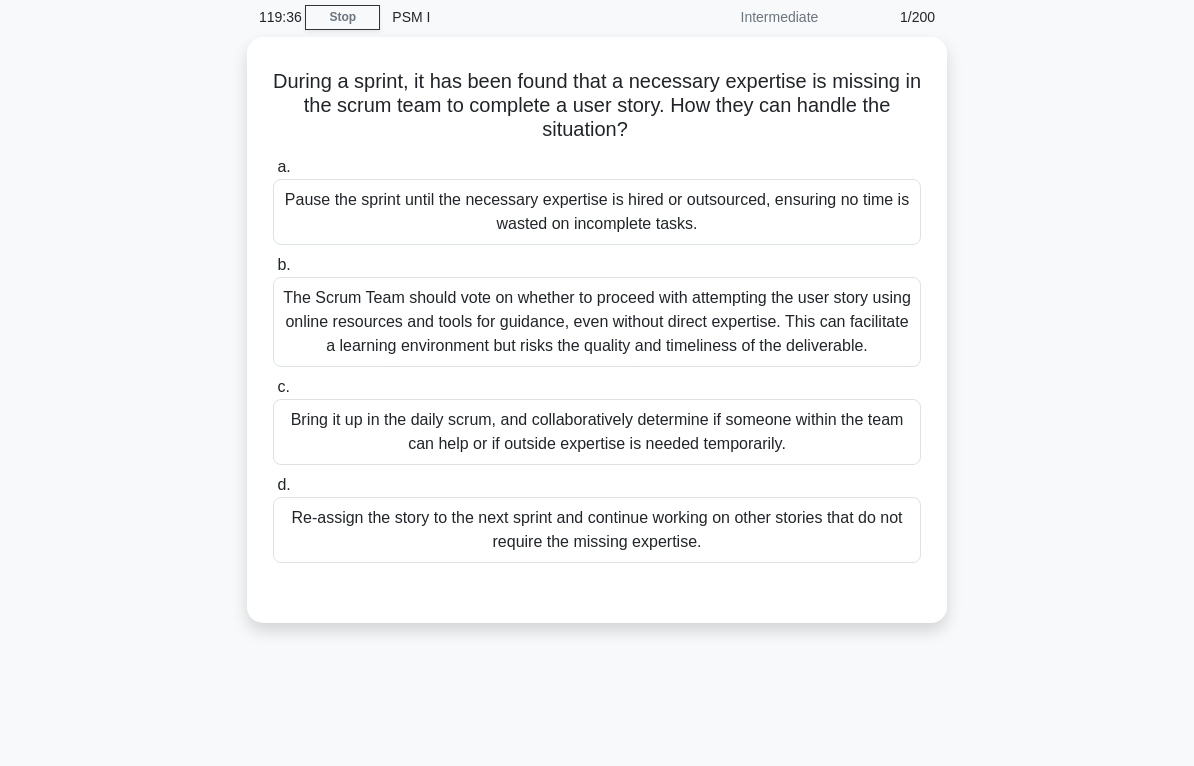 click on "Bring it up in the daily scrum, and collaboratively determine if someone within the team can help or if outside expertise is needed temporarily." at bounding box center [597, 432] 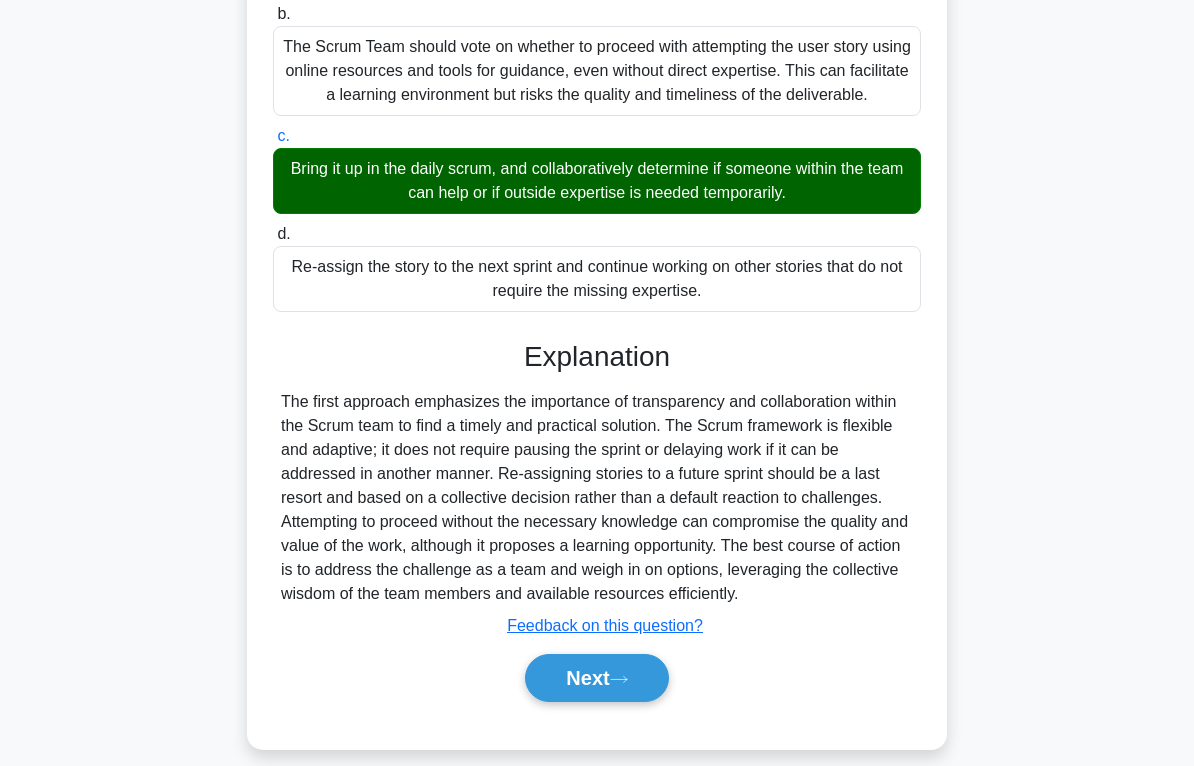 scroll, scrollTop: 344, scrollLeft: 0, axis: vertical 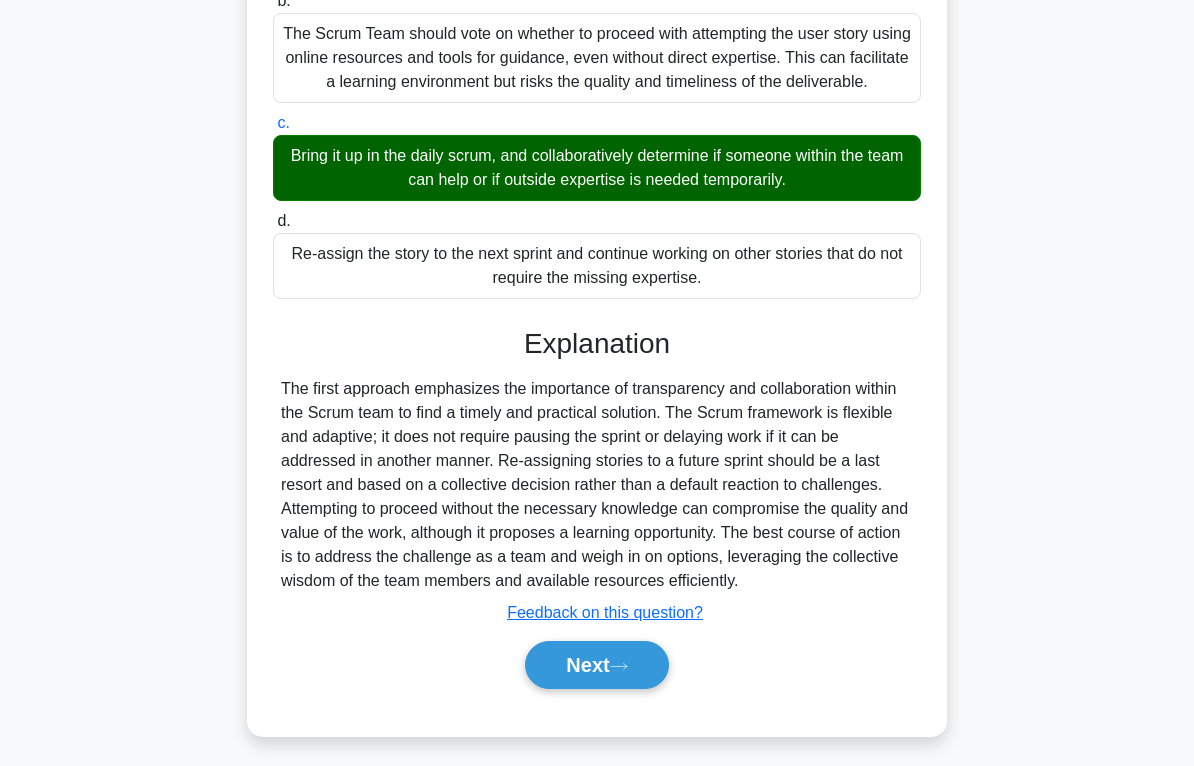 click at bounding box center [619, 666] 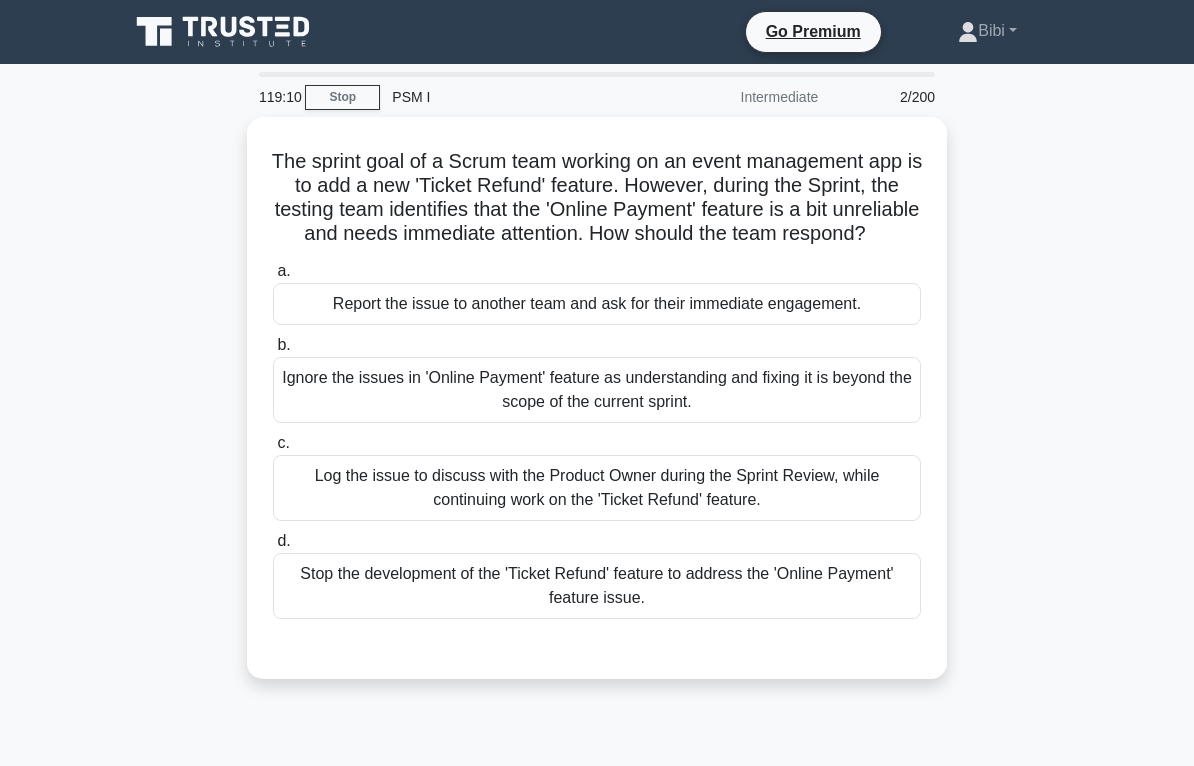 scroll, scrollTop: 7, scrollLeft: 0, axis: vertical 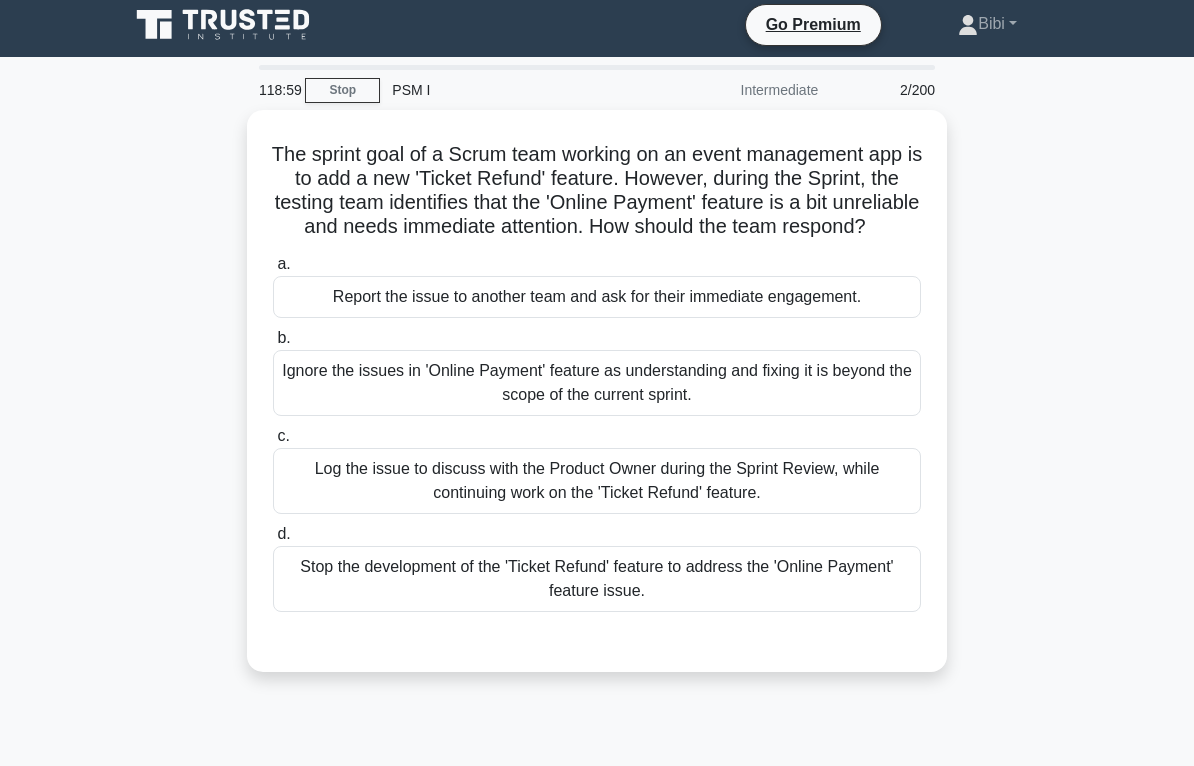 click on "Stop the development of the 'Ticket Refund' feature to address the 'Online Payment' feature issue." at bounding box center [597, 579] 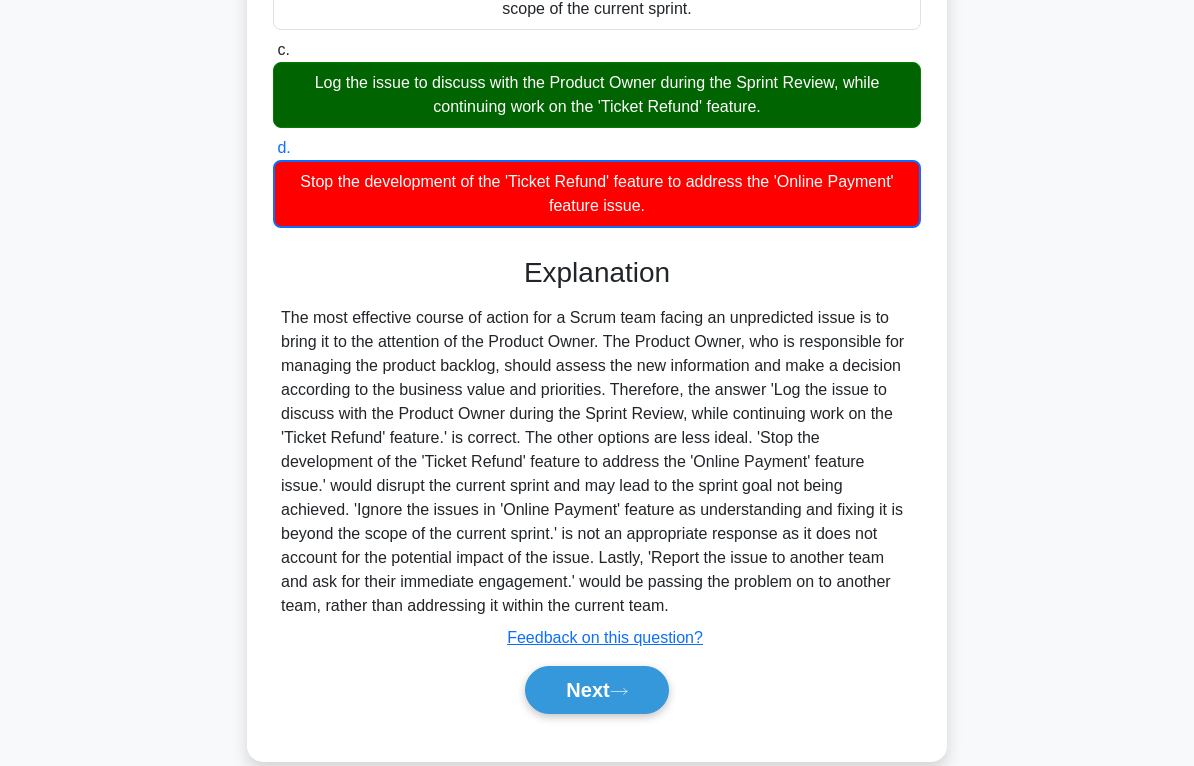 scroll, scrollTop: 468, scrollLeft: 0, axis: vertical 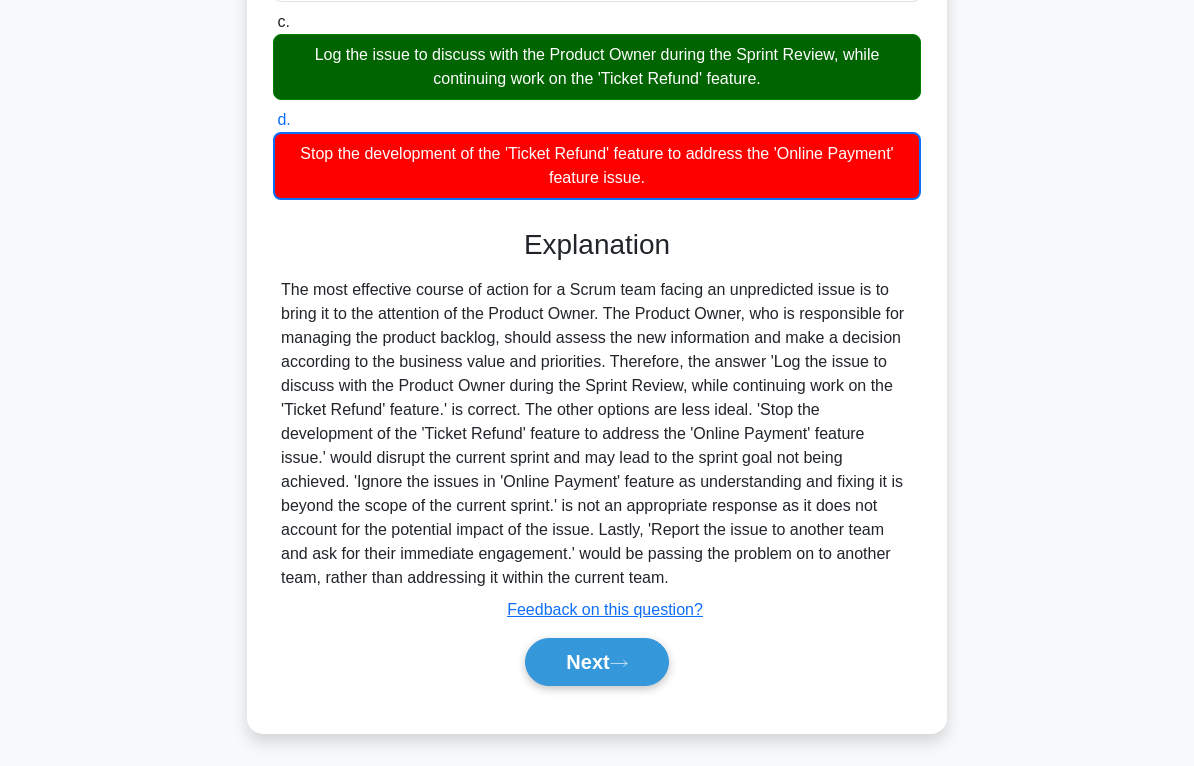 click at bounding box center (619, 663) 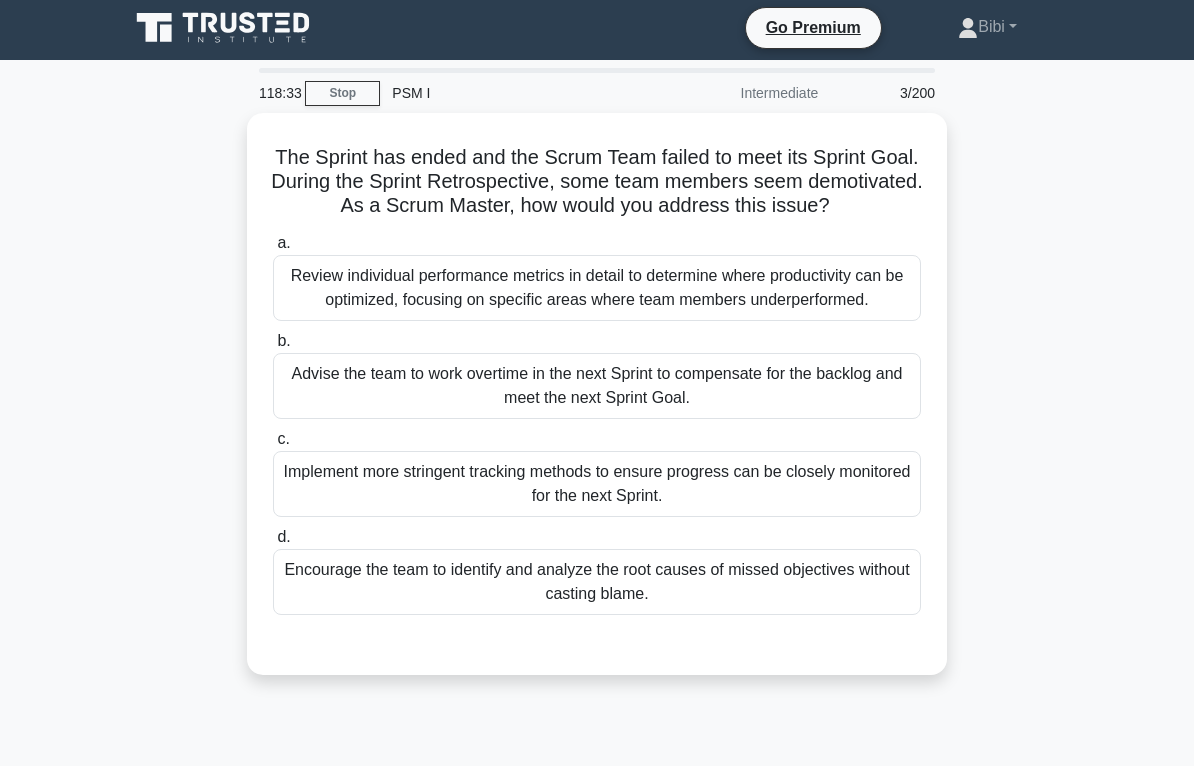 scroll, scrollTop: 4, scrollLeft: 0, axis: vertical 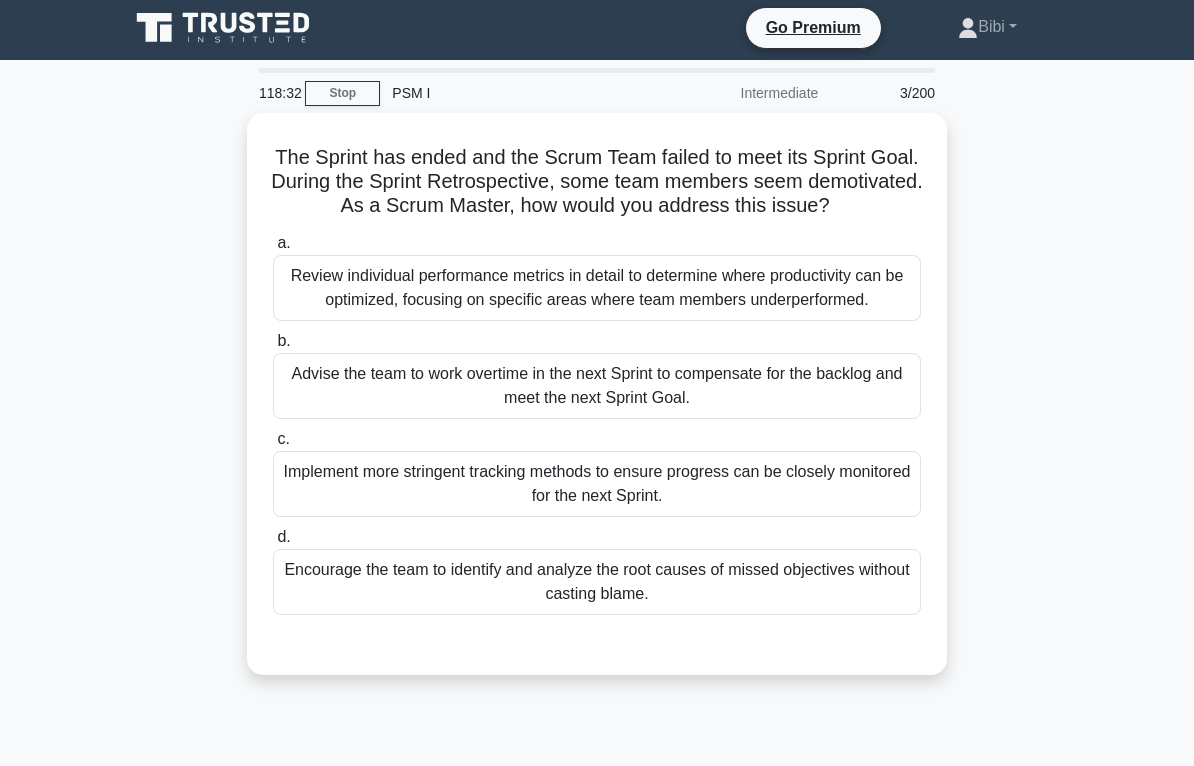 click on "Stop" at bounding box center [342, 93] 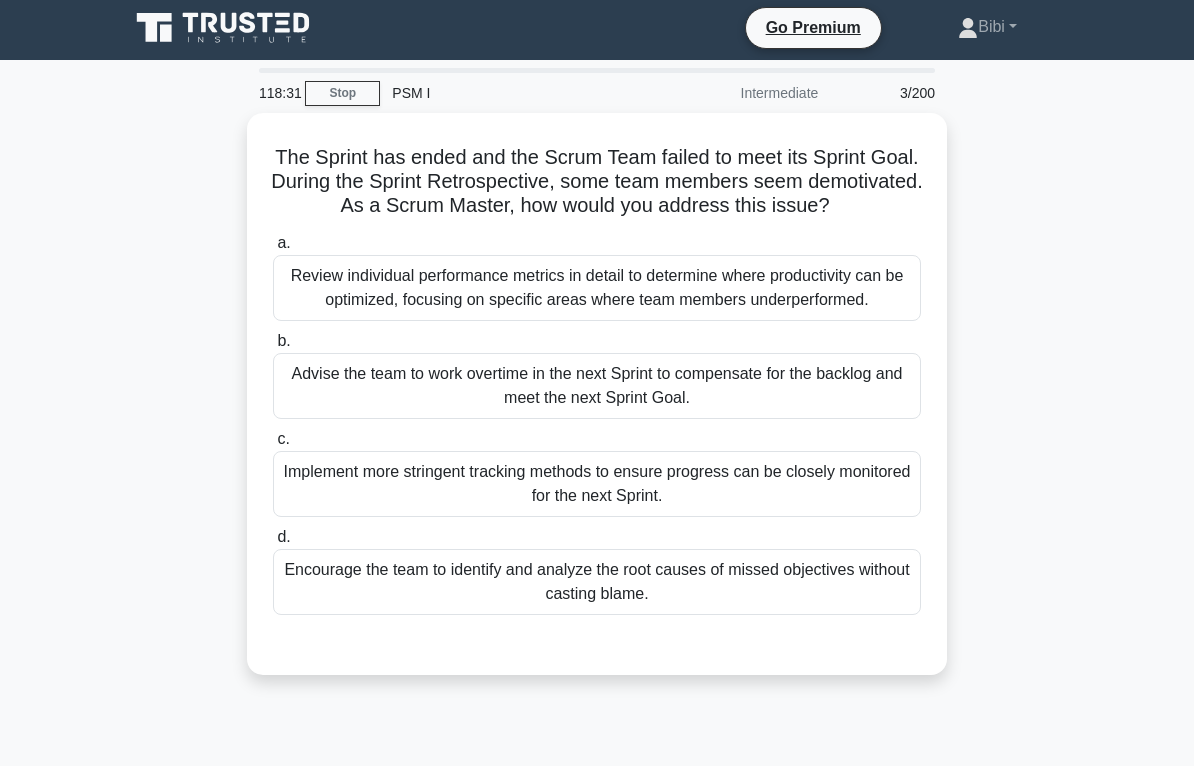 scroll, scrollTop: 29, scrollLeft: 0, axis: vertical 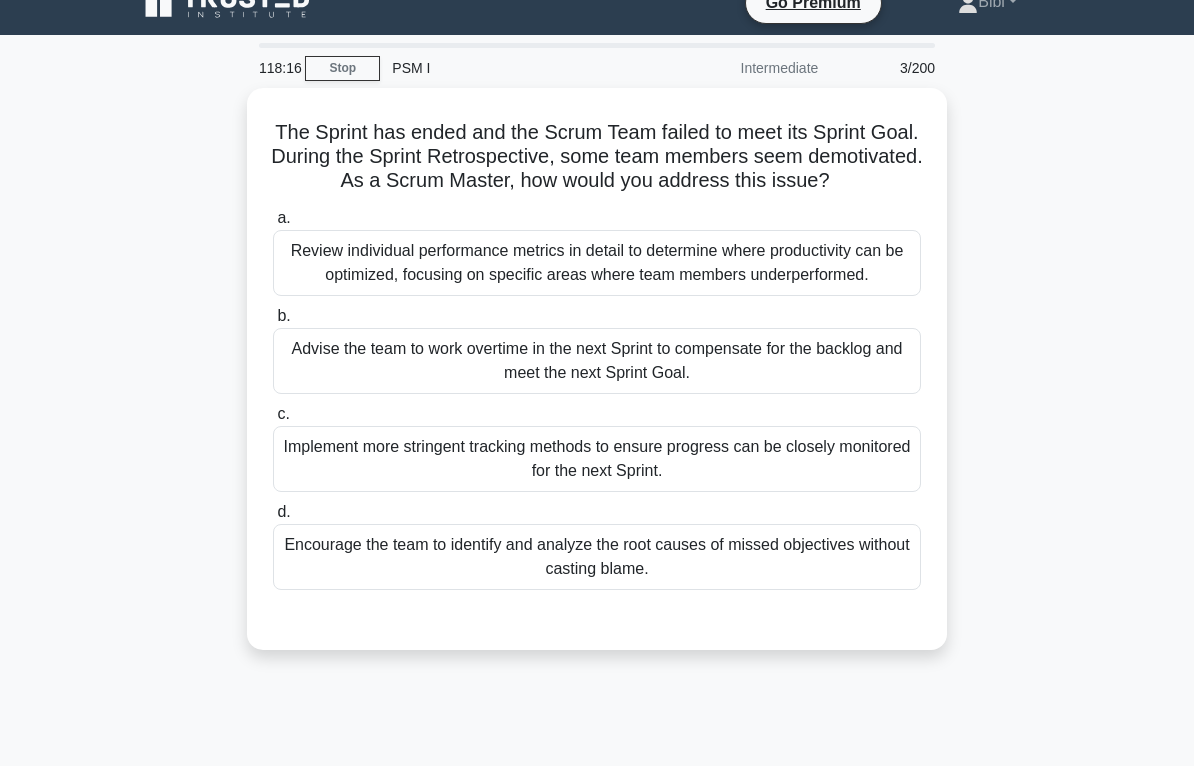 click on "Encourage the team to identify and analyze the root causes of missed objectives without casting blame." at bounding box center [597, 557] 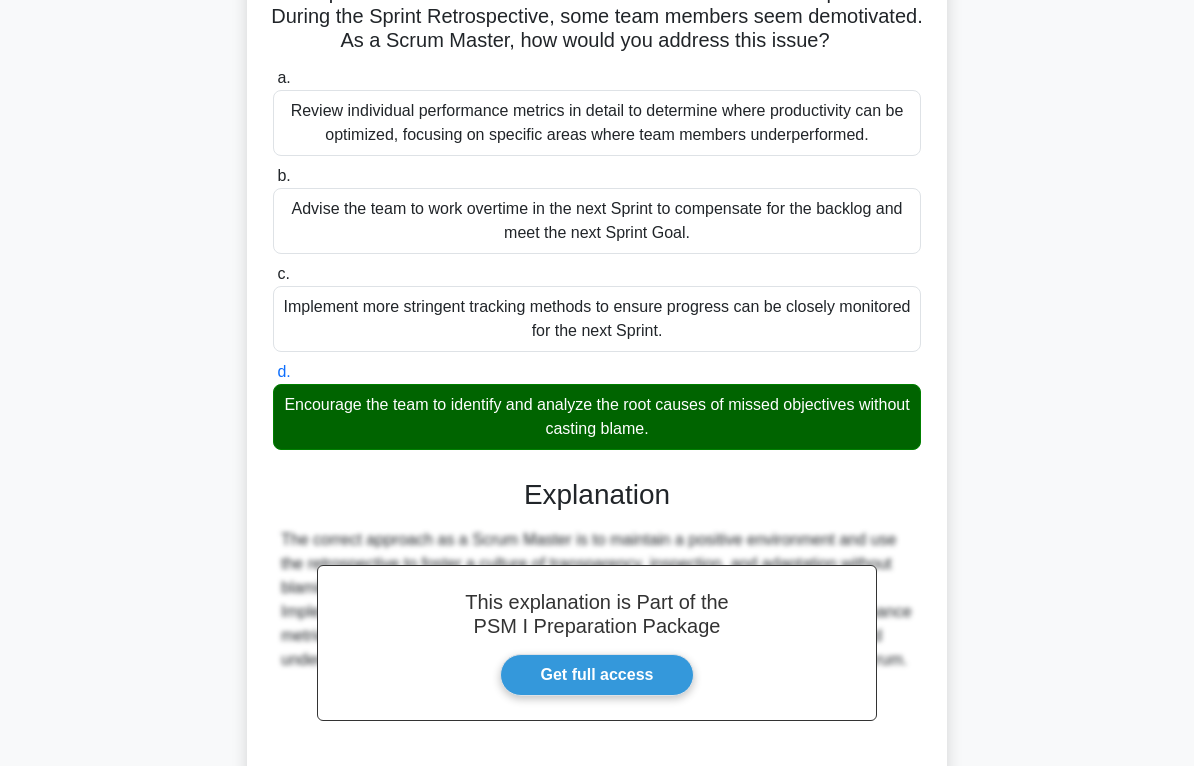 scroll, scrollTop: 370, scrollLeft: 0, axis: vertical 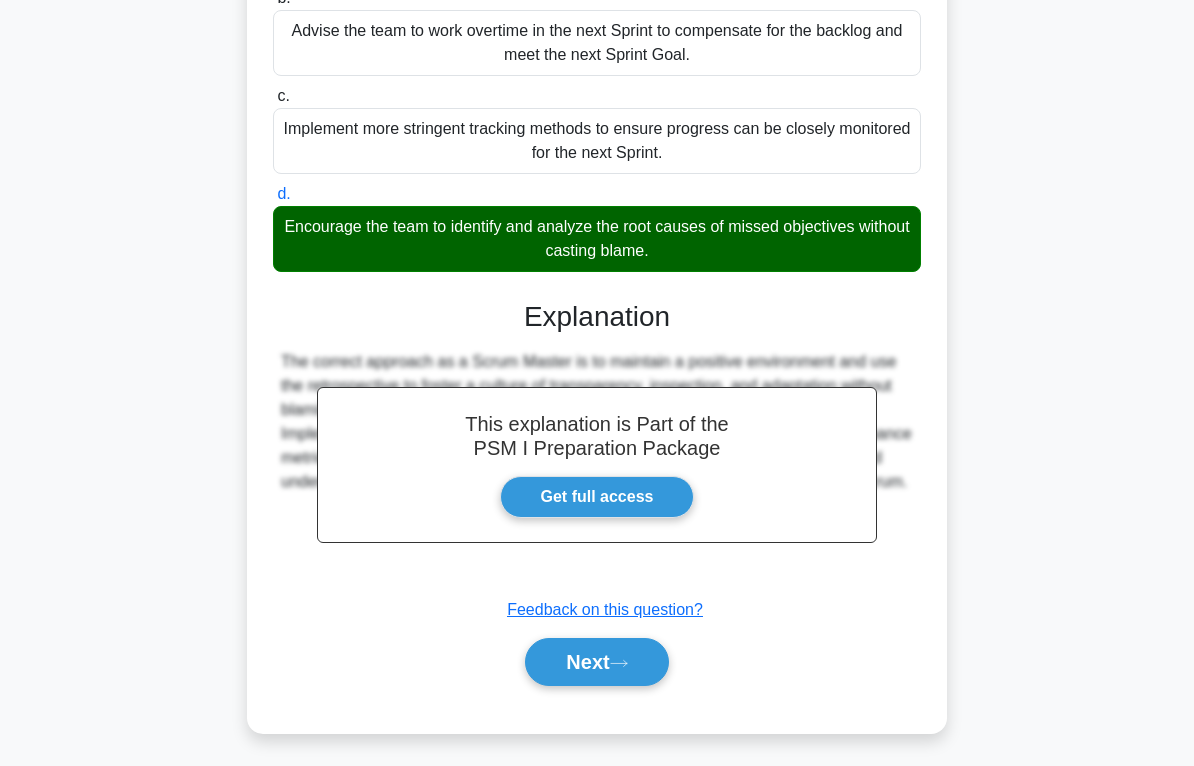 click on "Next" at bounding box center (596, 662) 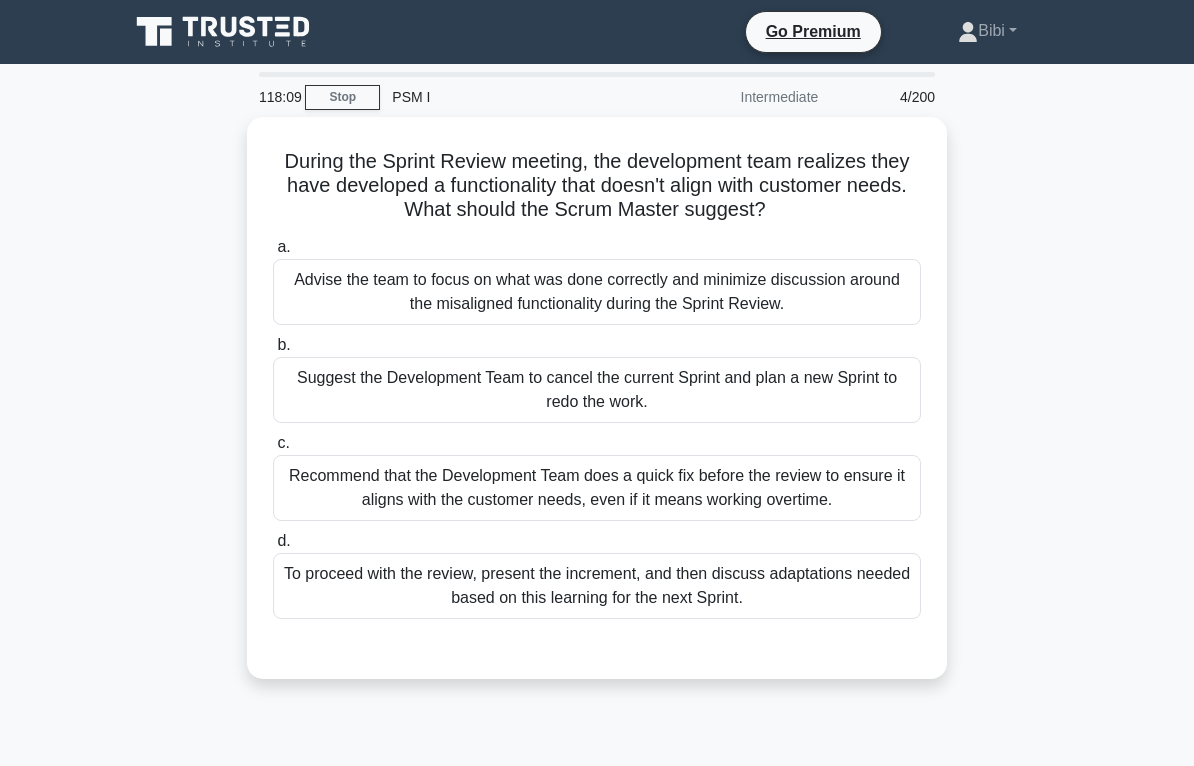 scroll, scrollTop: 21, scrollLeft: 0, axis: vertical 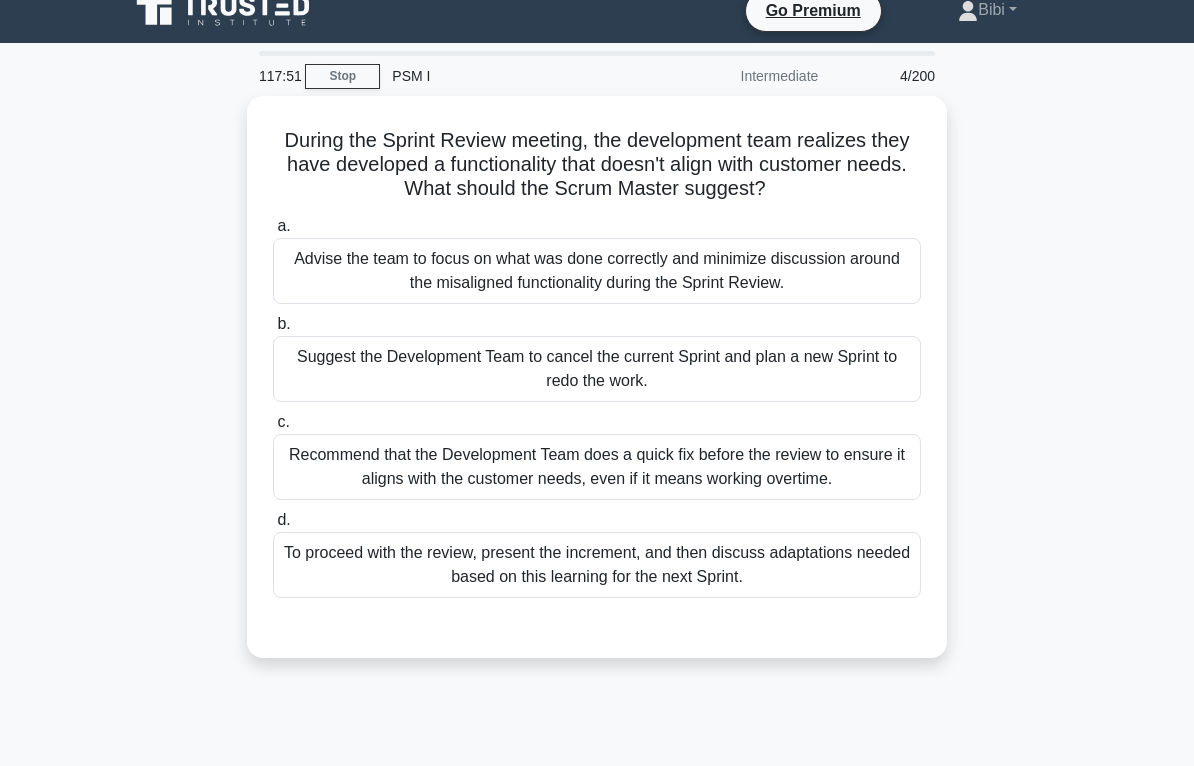 click on "To proceed with the review, present the increment, and then discuss adaptations needed based on this learning for the next Sprint." at bounding box center [597, 565] 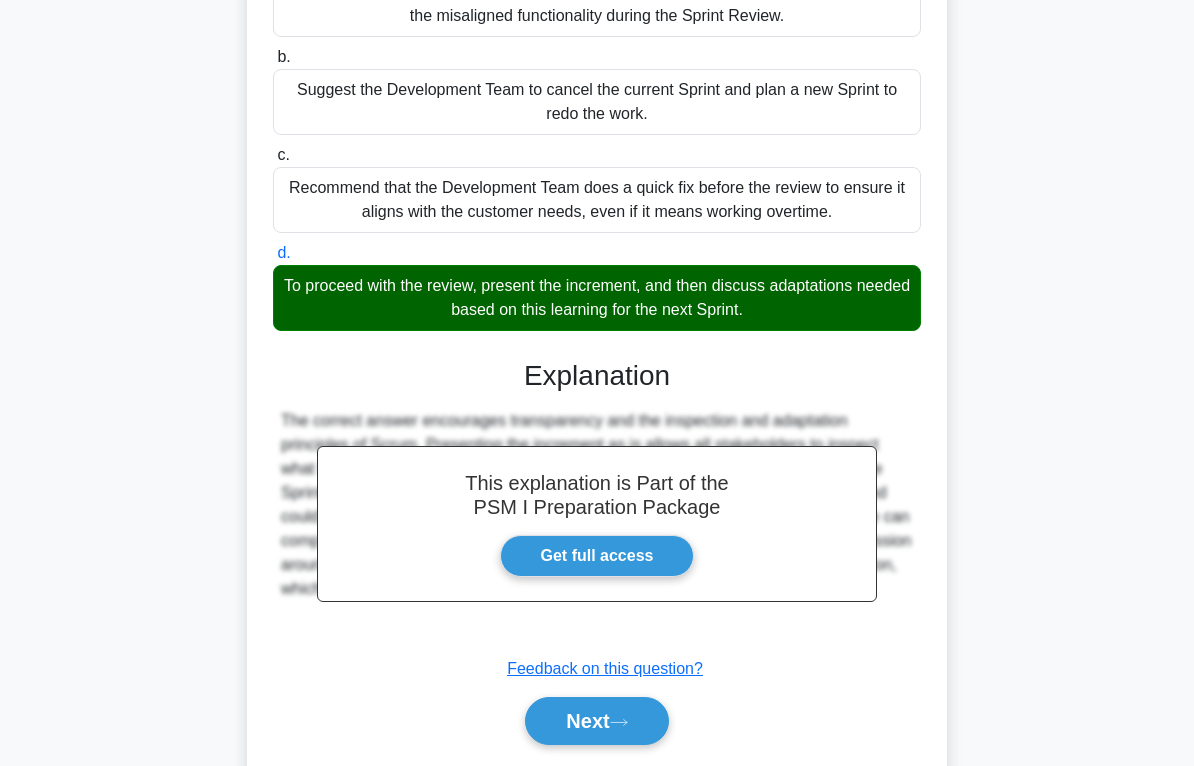 scroll, scrollTop: 346, scrollLeft: 0, axis: vertical 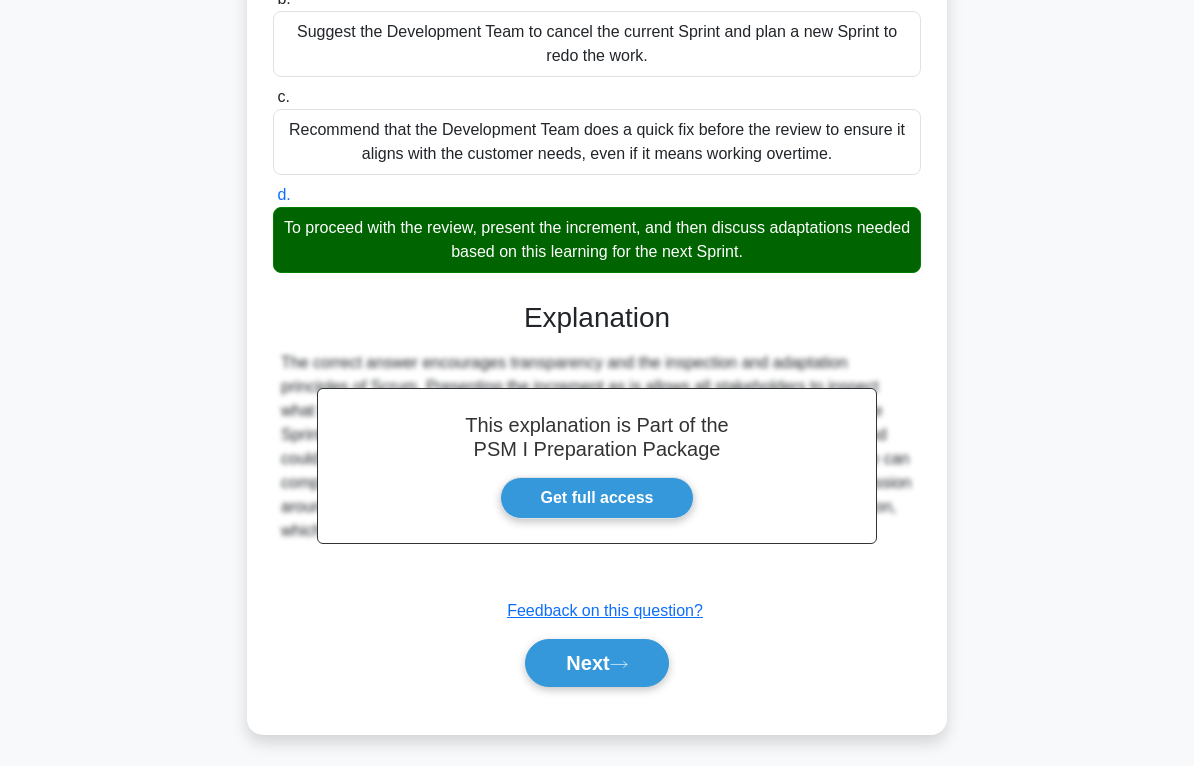 click at bounding box center (619, 664) 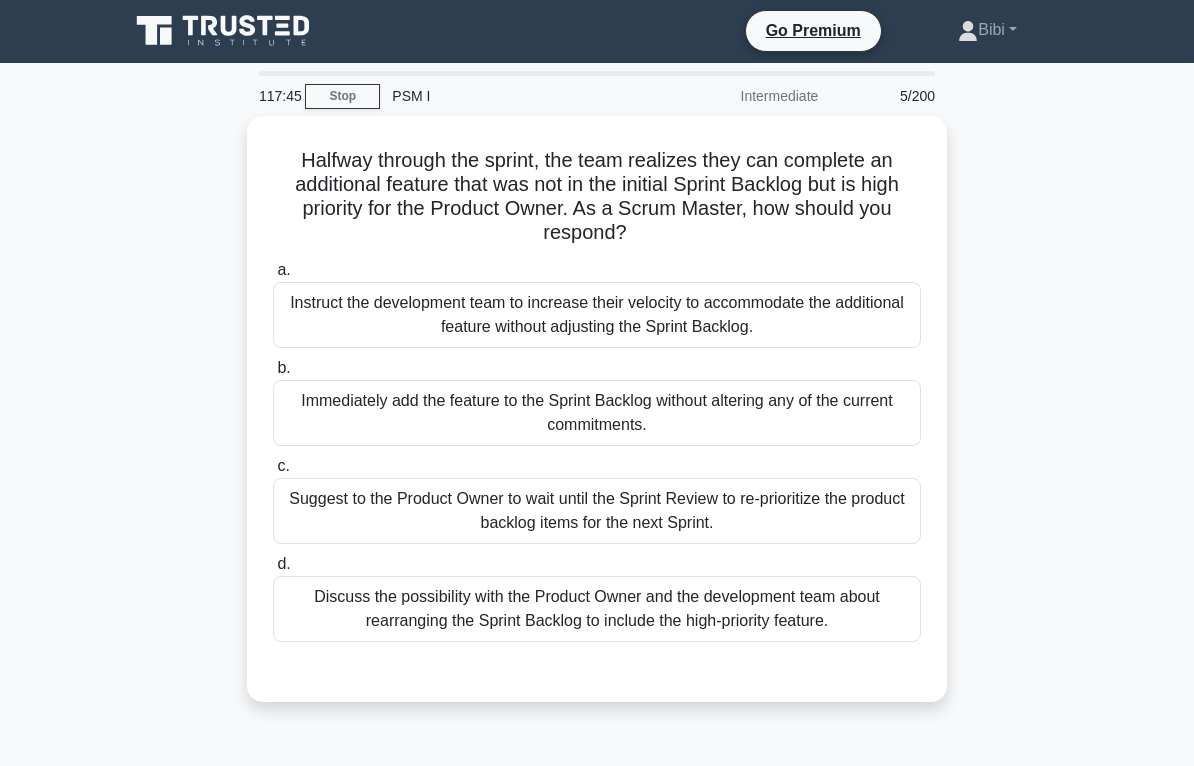 scroll, scrollTop: 23, scrollLeft: 0, axis: vertical 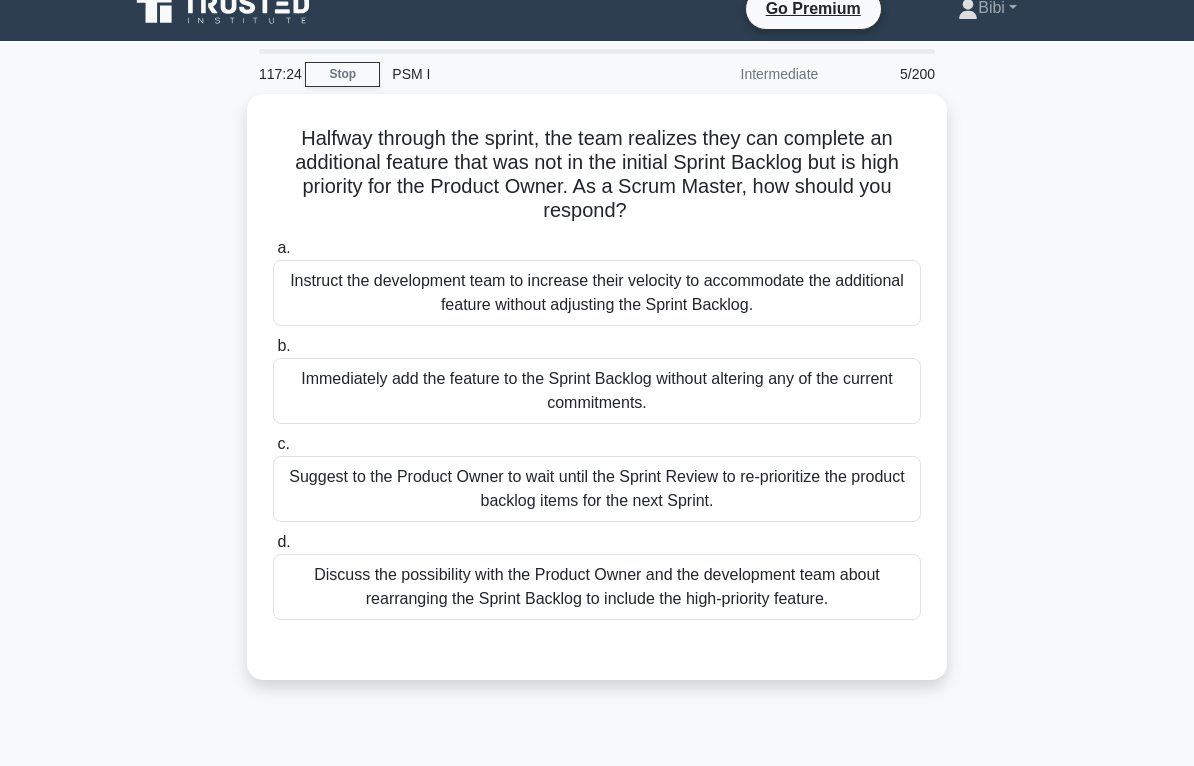 click on "Discuss the possibility with the Product Owner and the development team about rearranging the Sprint Backlog to include the high-priority feature." at bounding box center [597, 587] 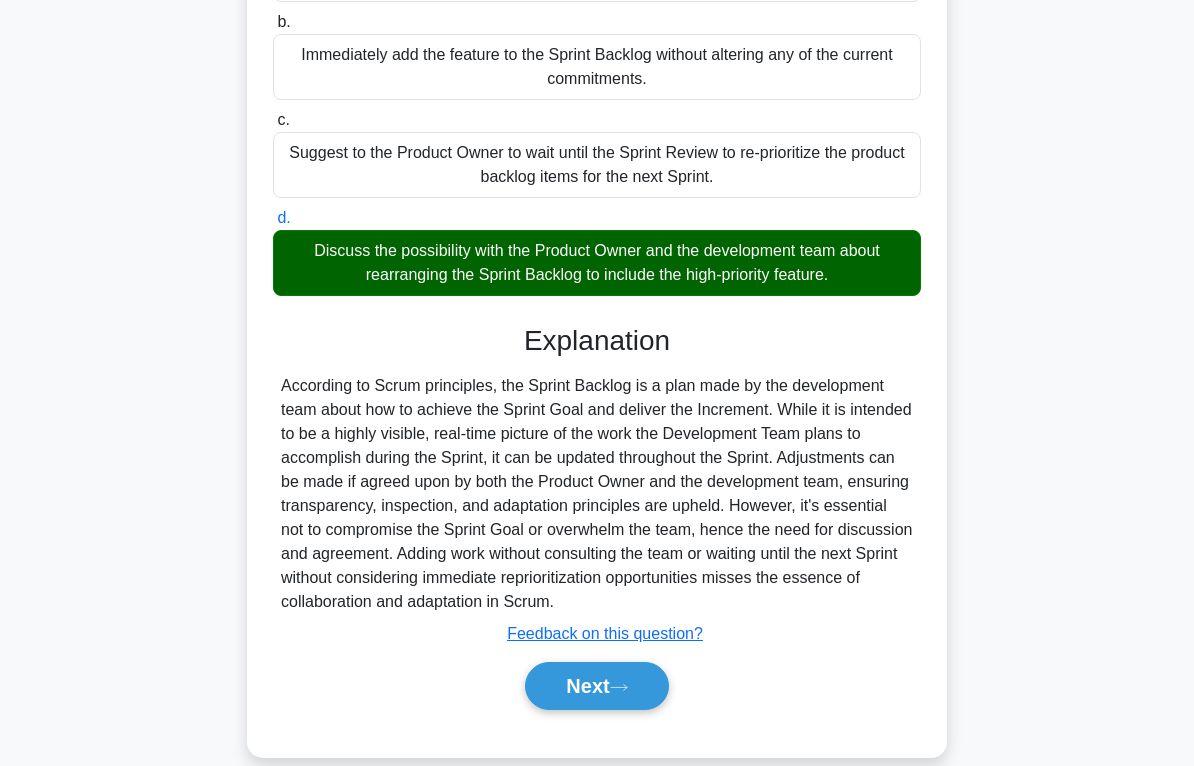 scroll, scrollTop: 370, scrollLeft: 0, axis: vertical 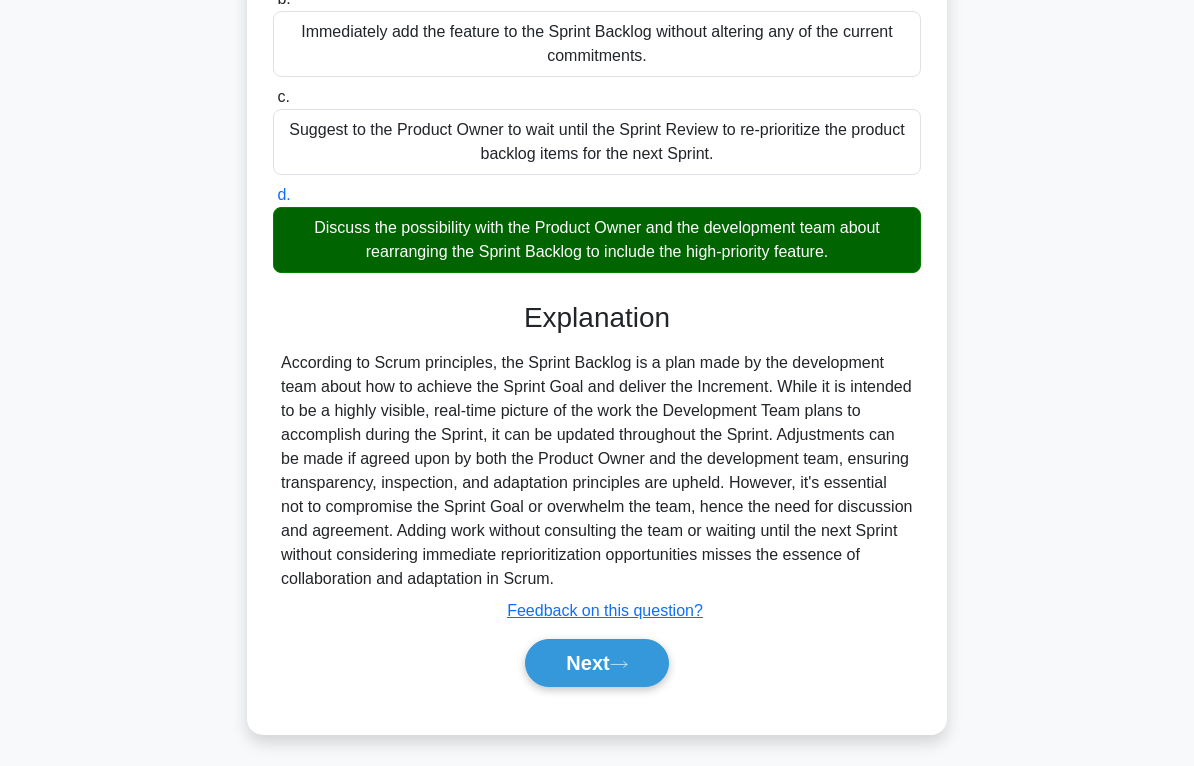 click on "Next" at bounding box center [596, 663] 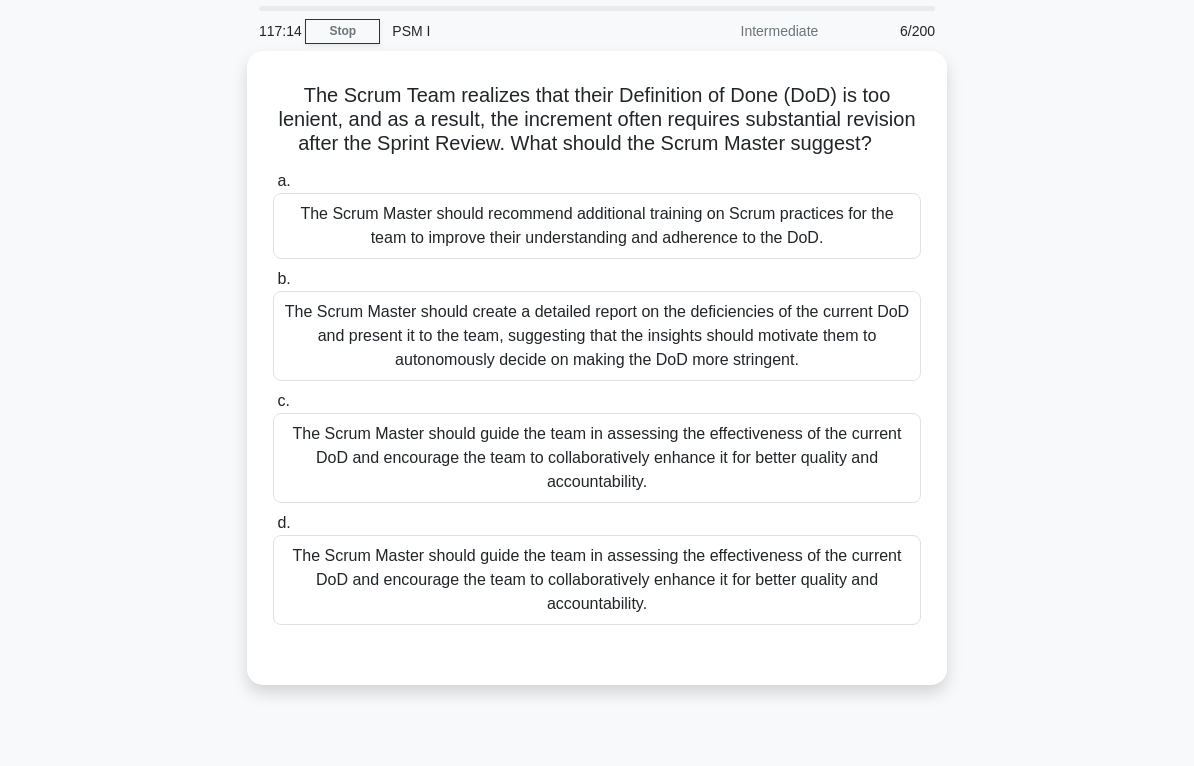 scroll, scrollTop: 60, scrollLeft: 0, axis: vertical 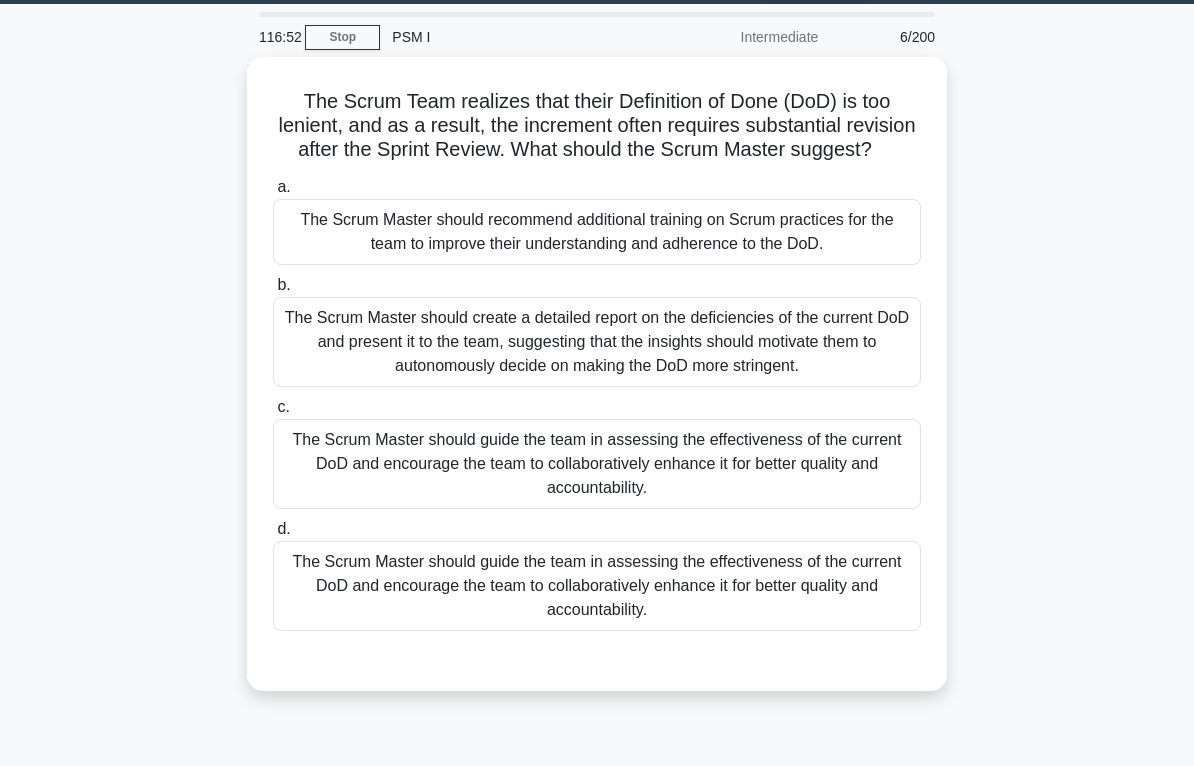 click on "The Scrum Master should guide the team in assessing the effectiveness of the current DoD and encourage the team to collaboratively enhance it for better quality and accountability." at bounding box center (597, 464) 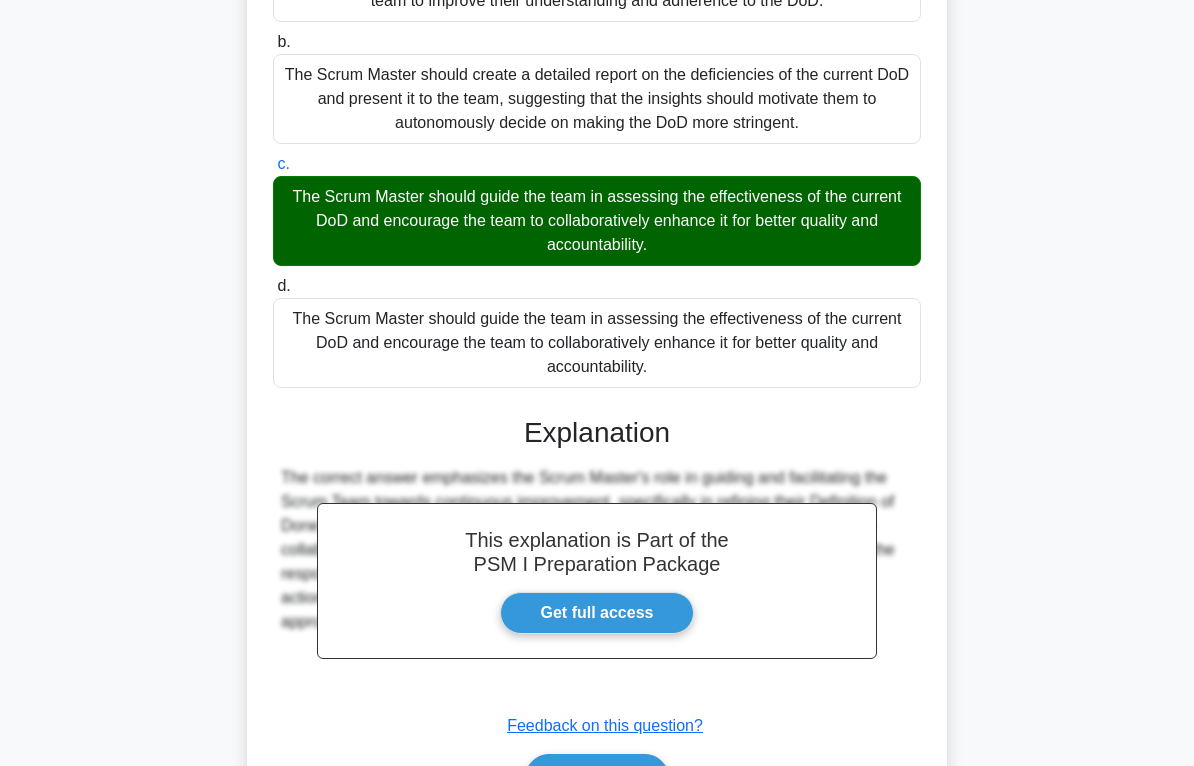 scroll, scrollTop: 418, scrollLeft: 0, axis: vertical 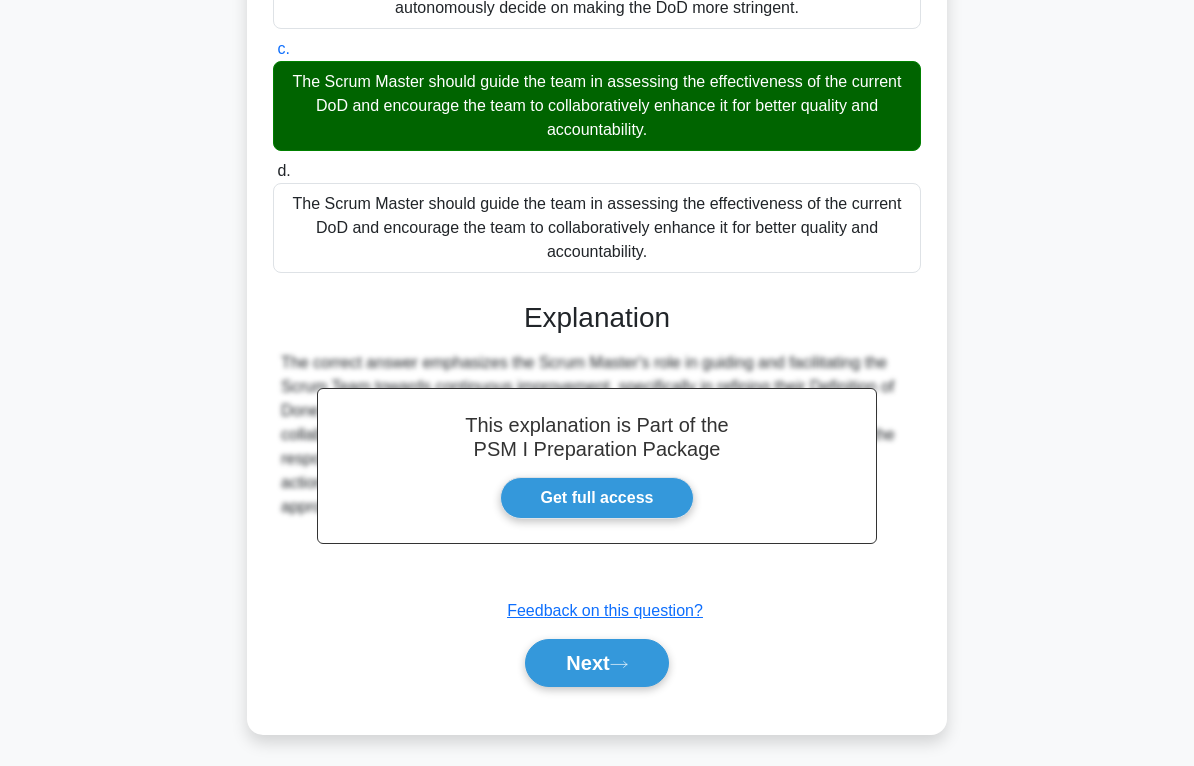 click on "Next" at bounding box center (596, 663) 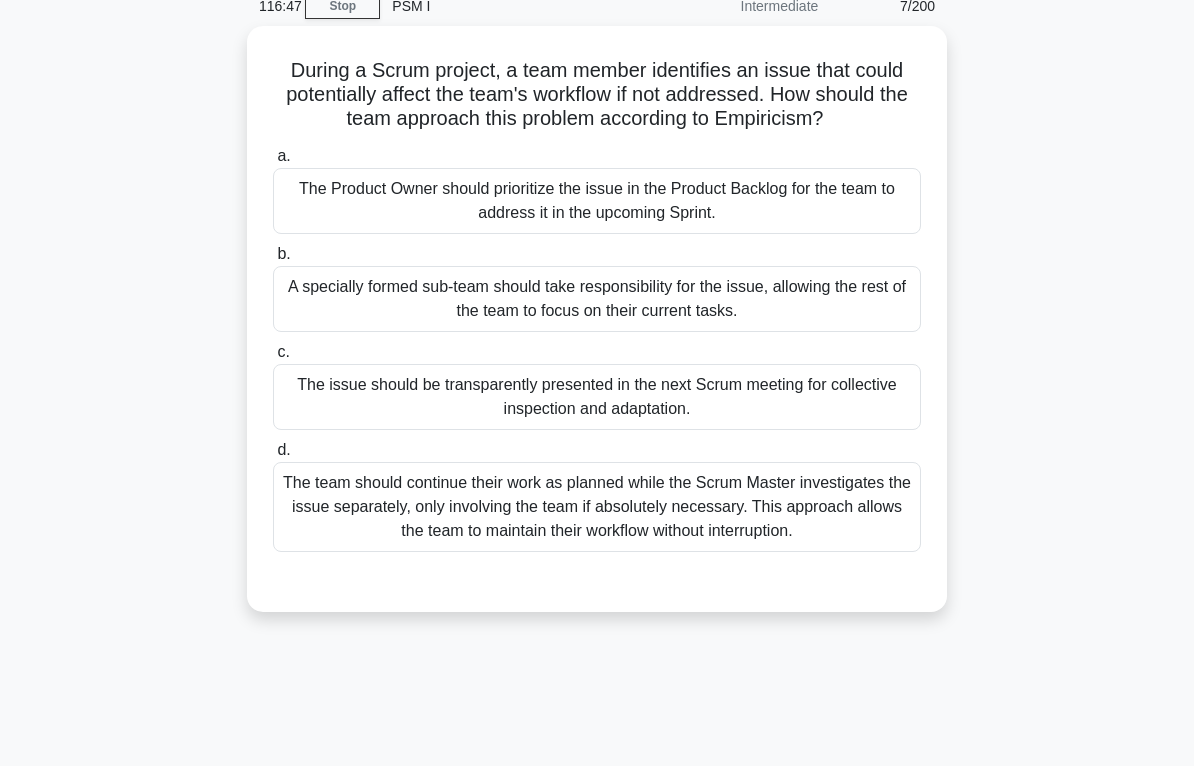 scroll, scrollTop: 76, scrollLeft: 0, axis: vertical 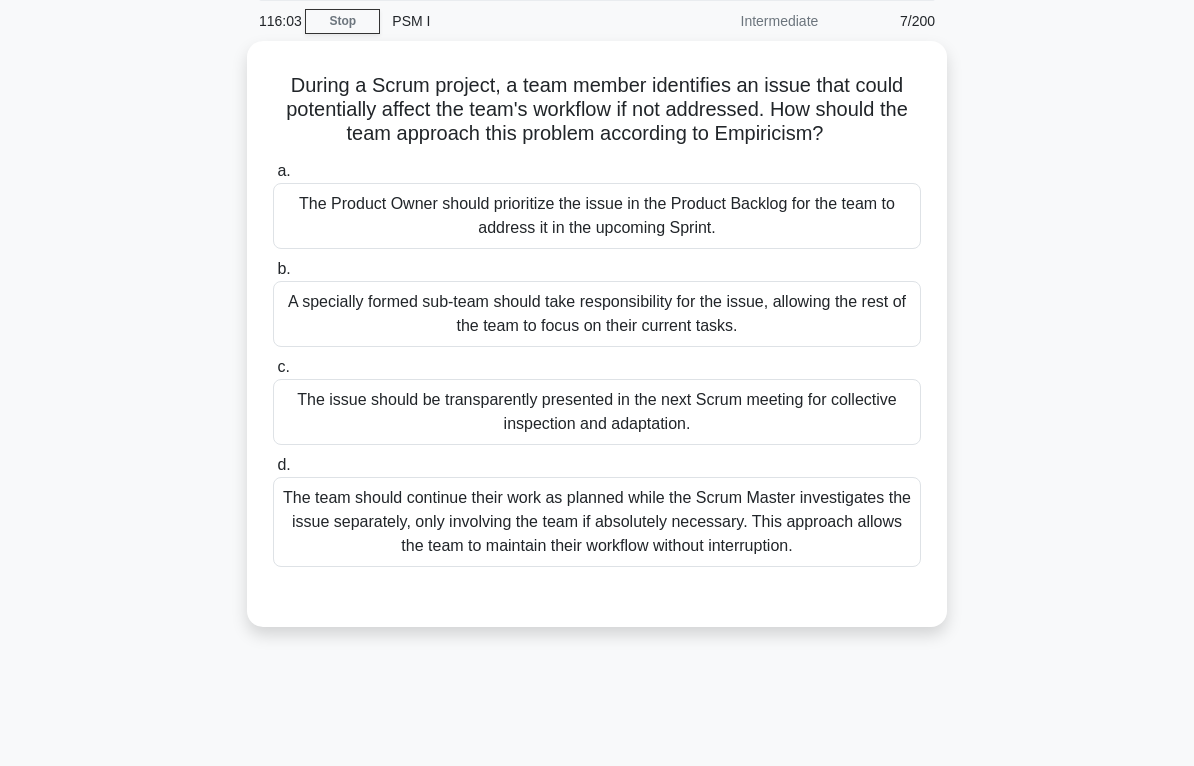 click on "The issue should be transparently presented in the next Scrum meeting for collective inspection and adaptation." at bounding box center [597, 412] 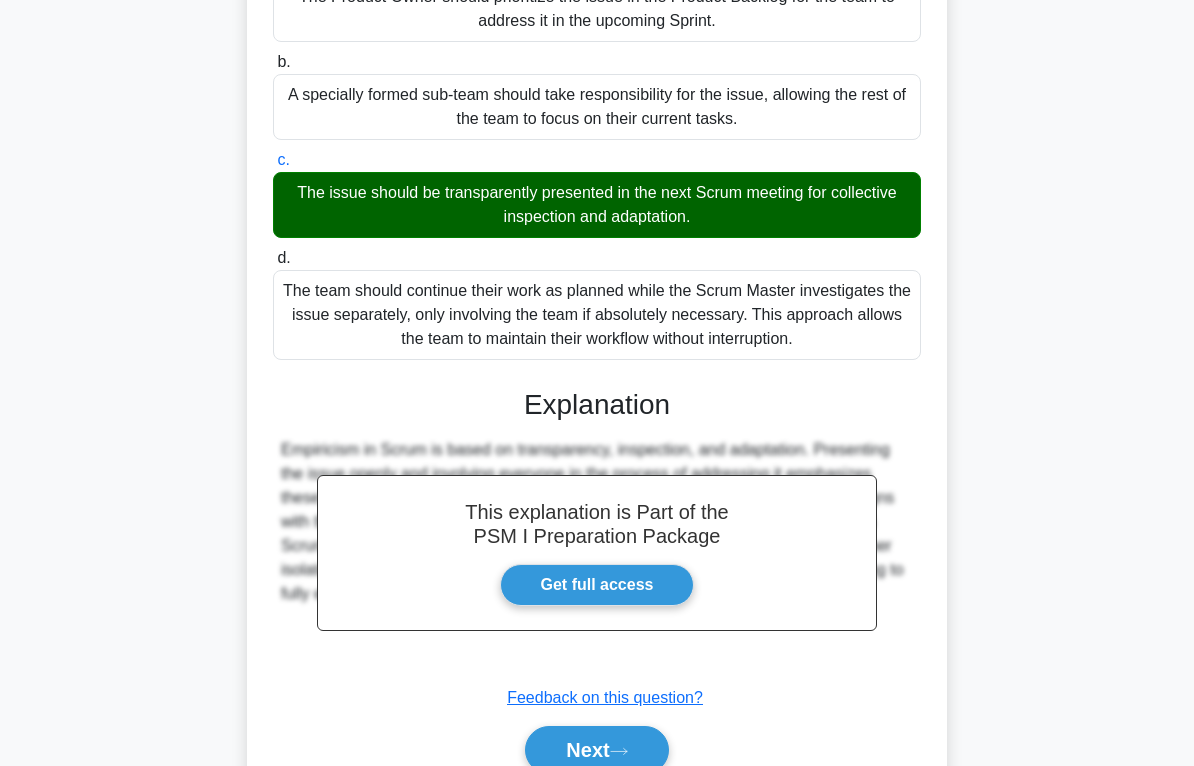 scroll, scrollTop: 394, scrollLeft: 0, axis: vertical 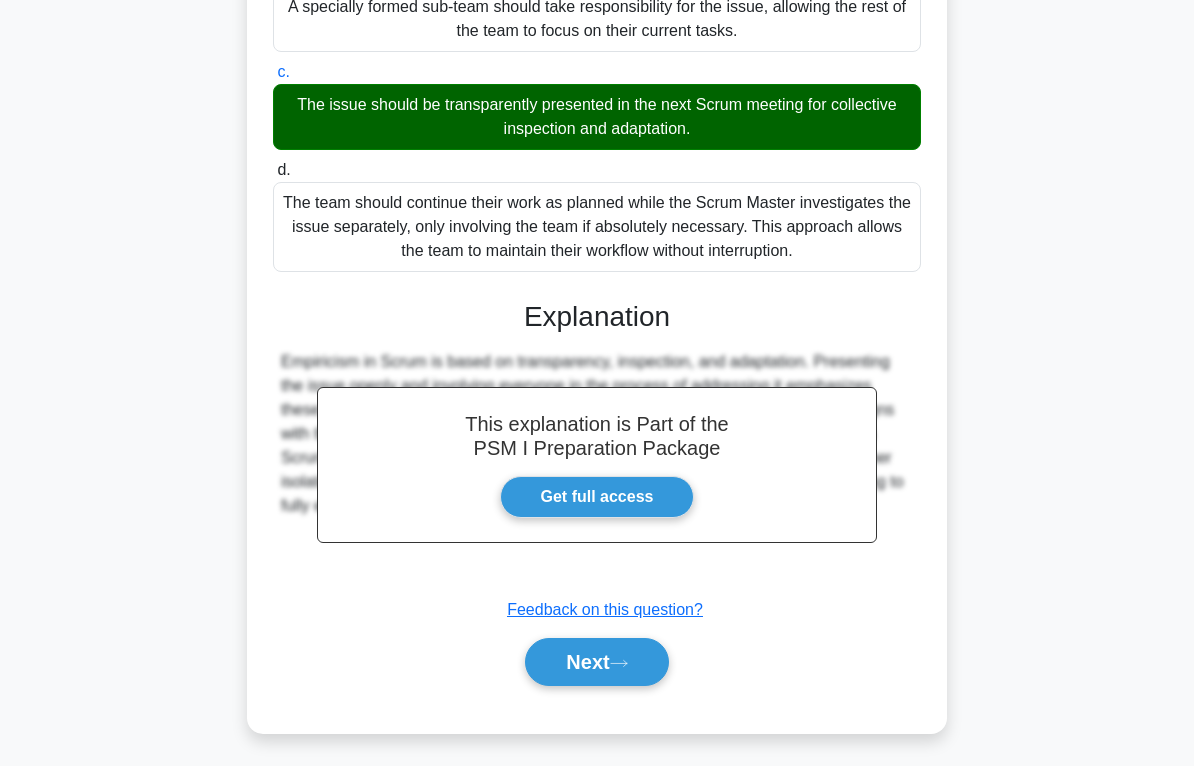 click on "Next" at bounding box center (596, 662) 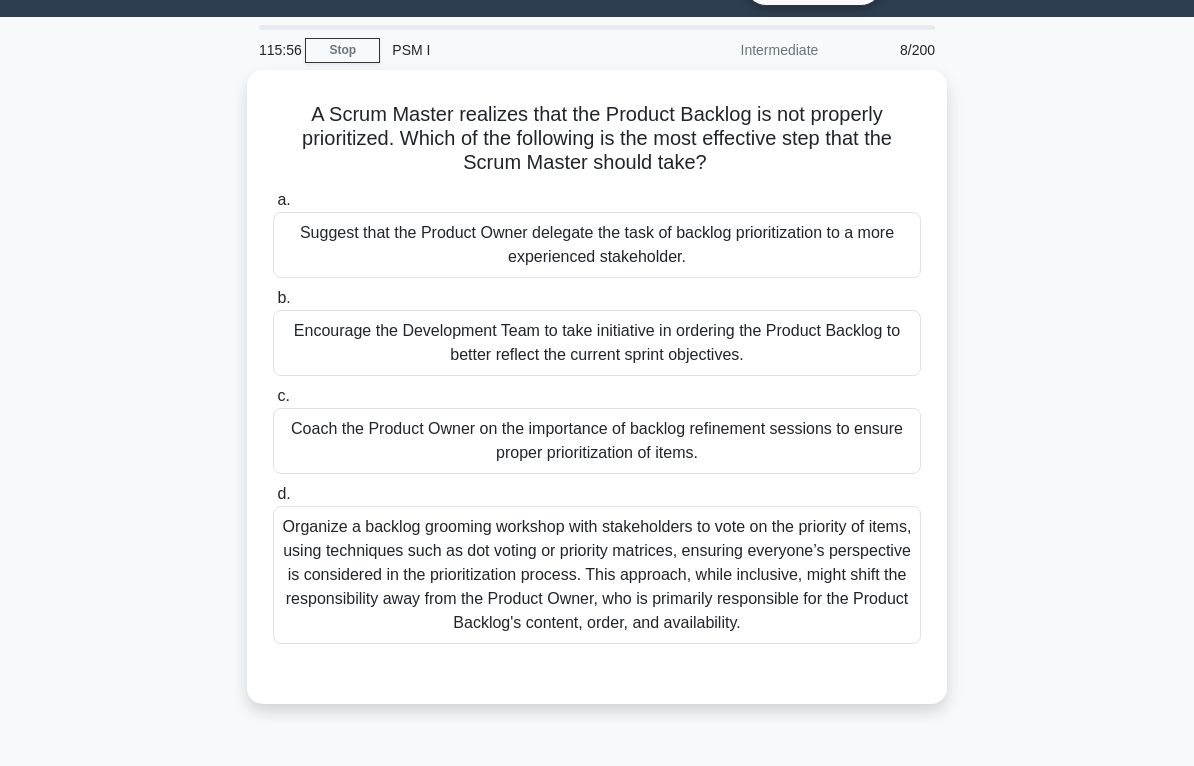 scroll, scrollTop: 51, scrollLeft: 0, axis: vertical 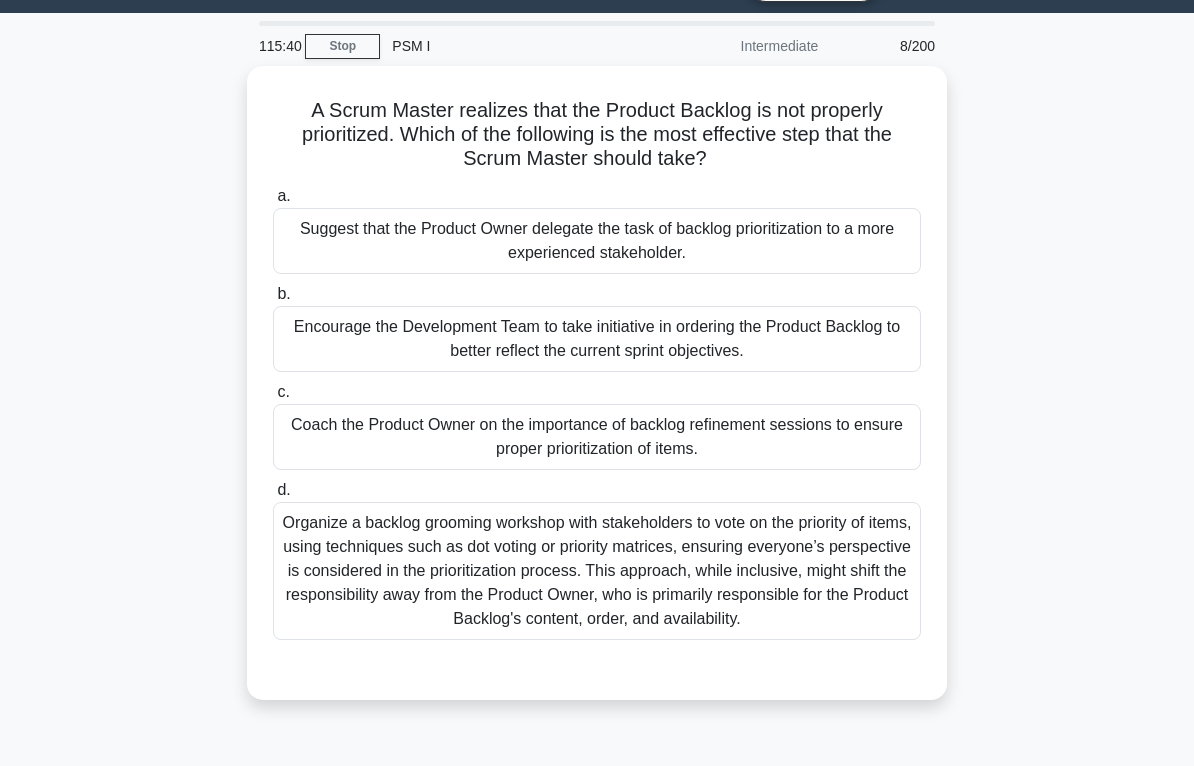 click on "Coach the Product Owner on the importance of backlog refinement sessions to ensure proper prioritization of items." at bounding box center [597, 437] 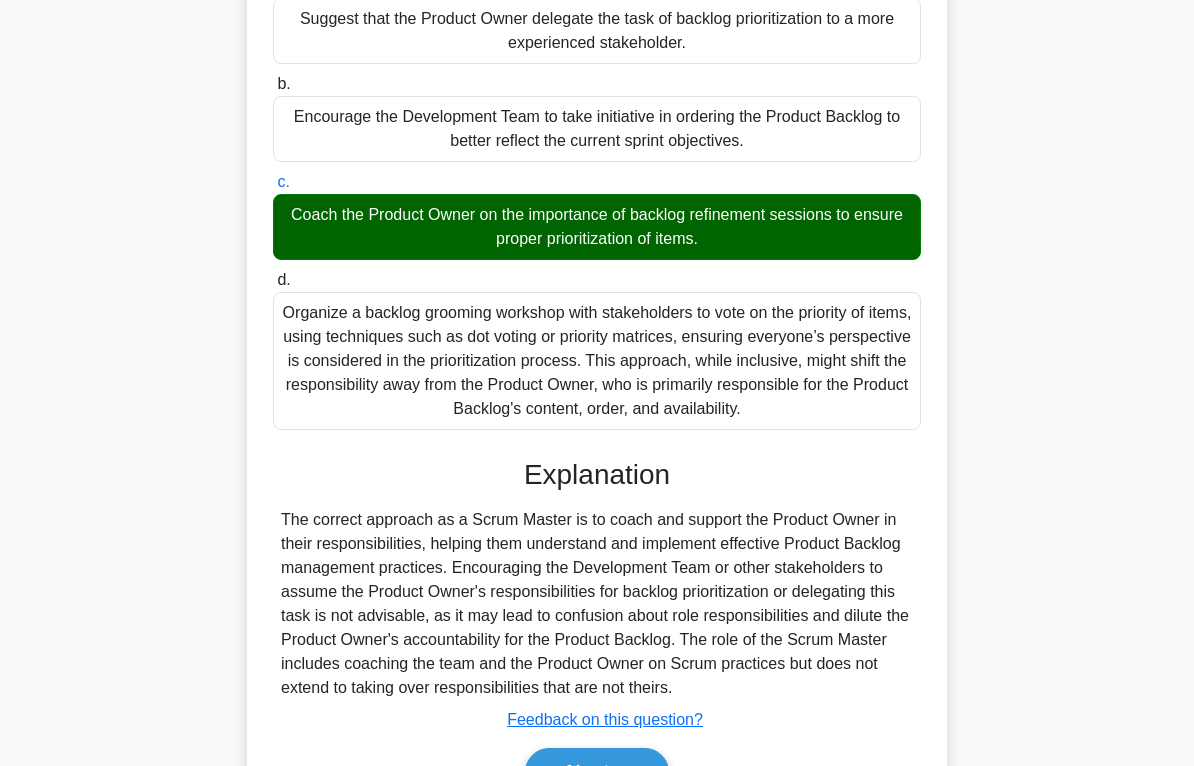 scroll, scrollTop: 418, scrollLeft: 0, axis: vertical 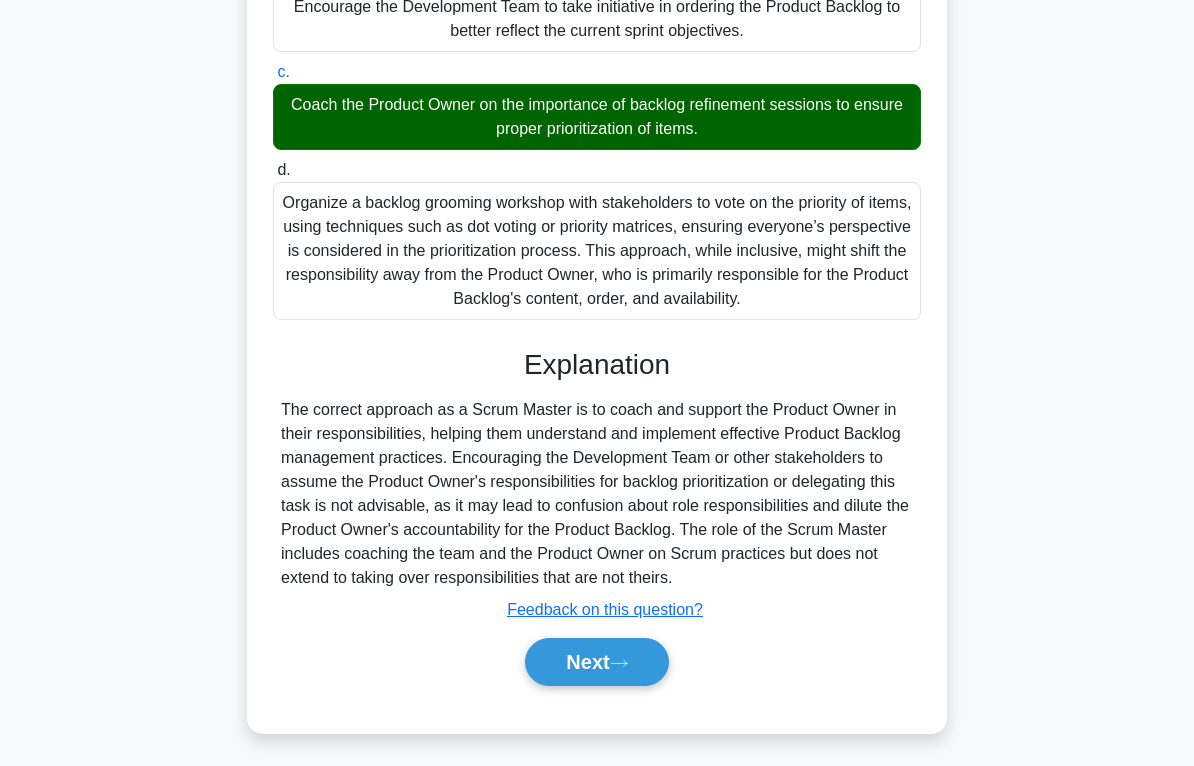 click on "Next" at bounding box center [596, 662] 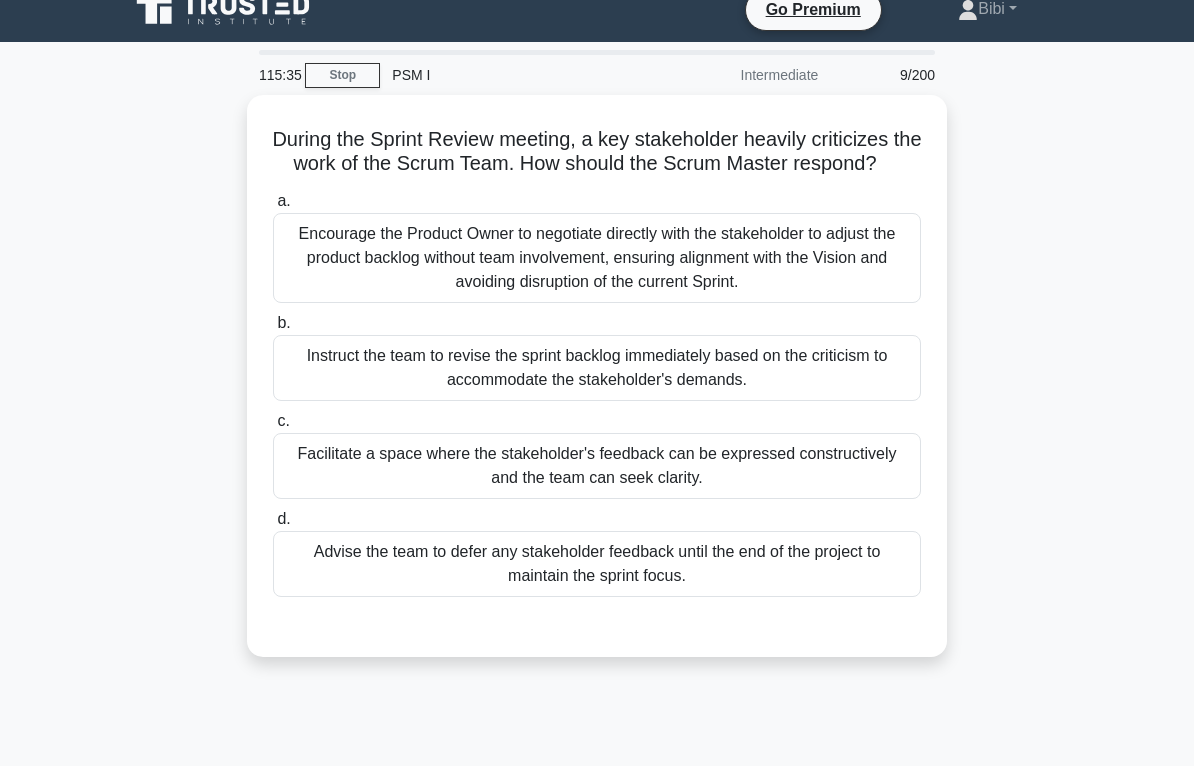 scroll, scrollTop: 15, scrollLeft: 0, axis: vertical 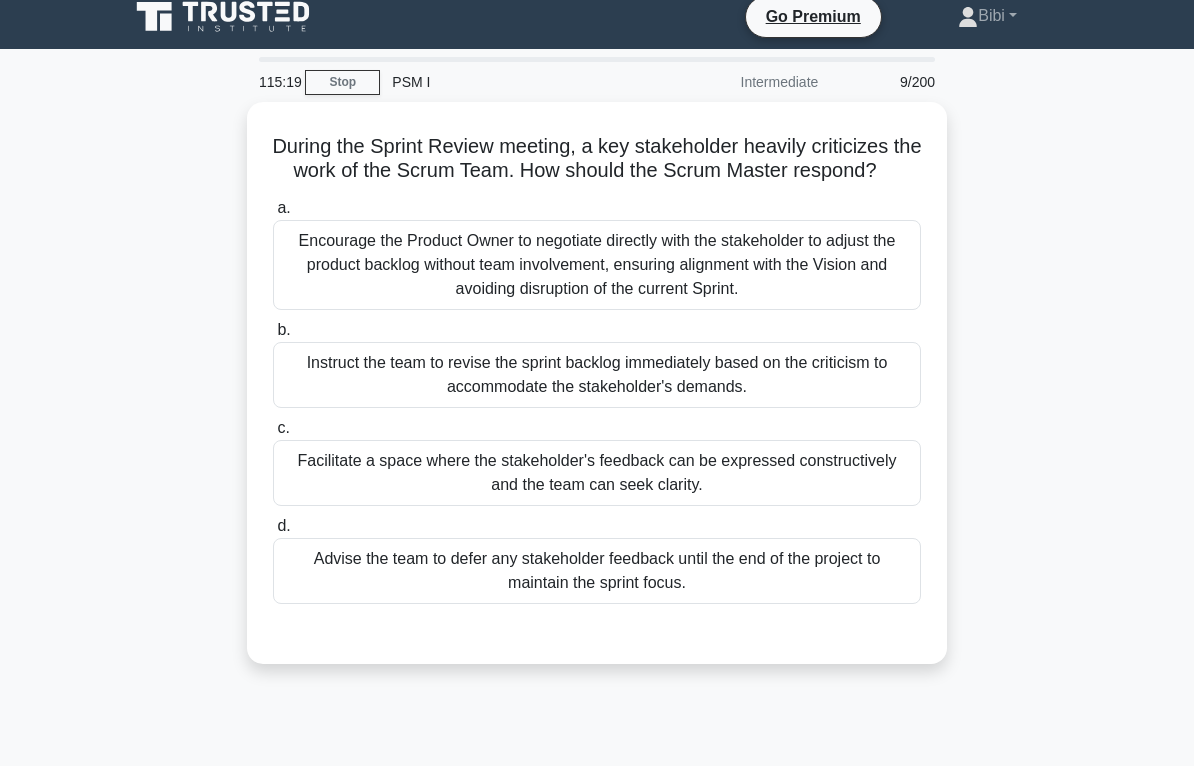 click on "Facilitate a space where the stakeholder's feedback can be expressed constructively and the team can seek clarity." at bounding box center (597, 473) 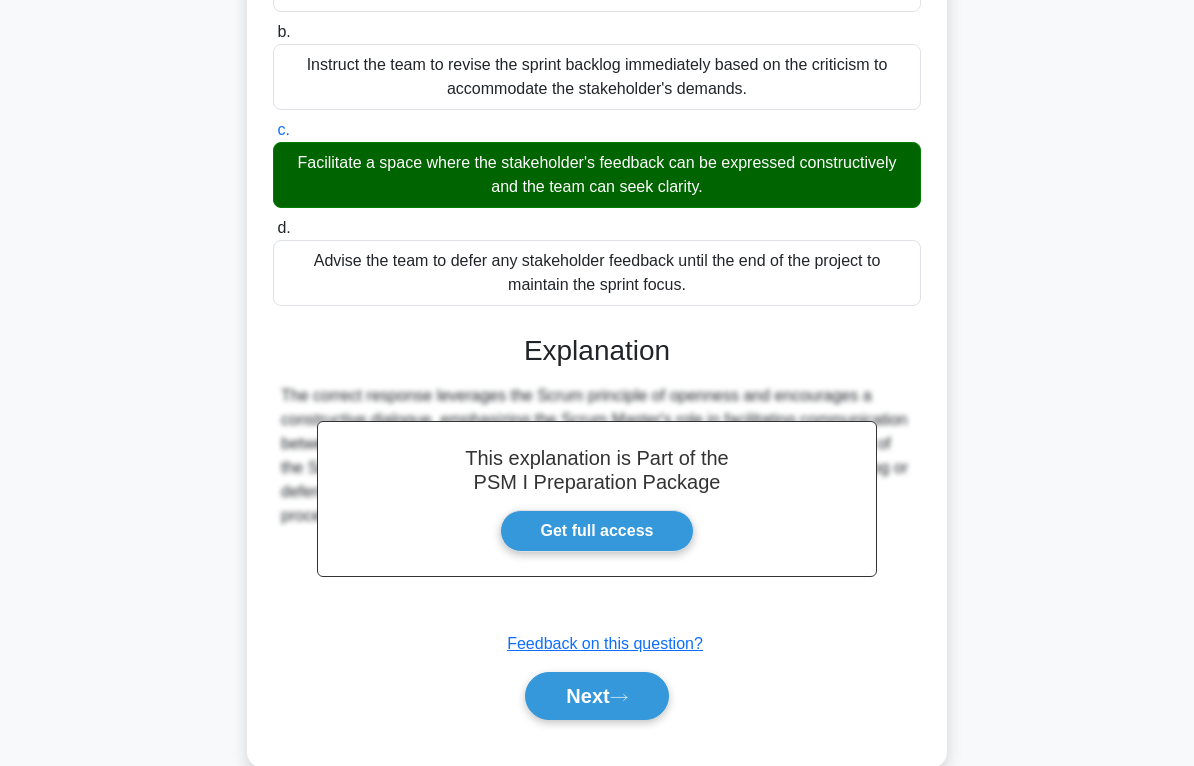 scroll, scrollTop: 346, scrollLeft: 0, axis: vertical 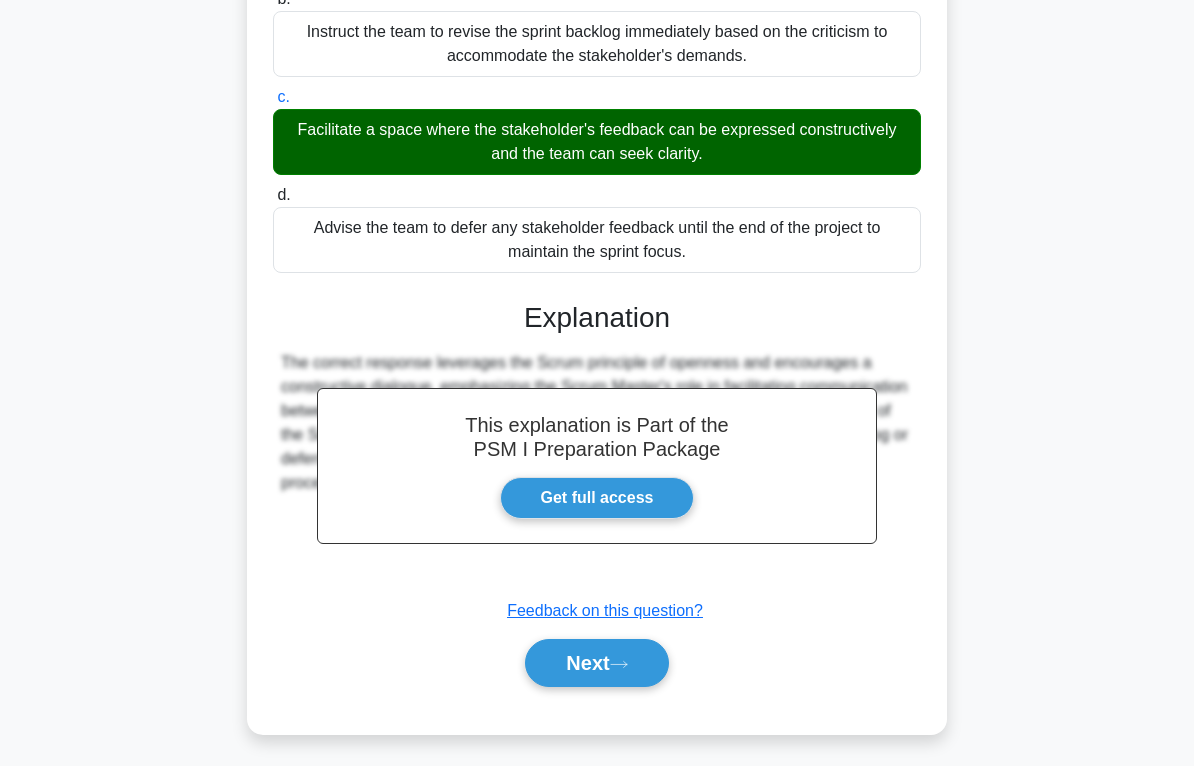 click on "Next" at bounding box center [596, 663] 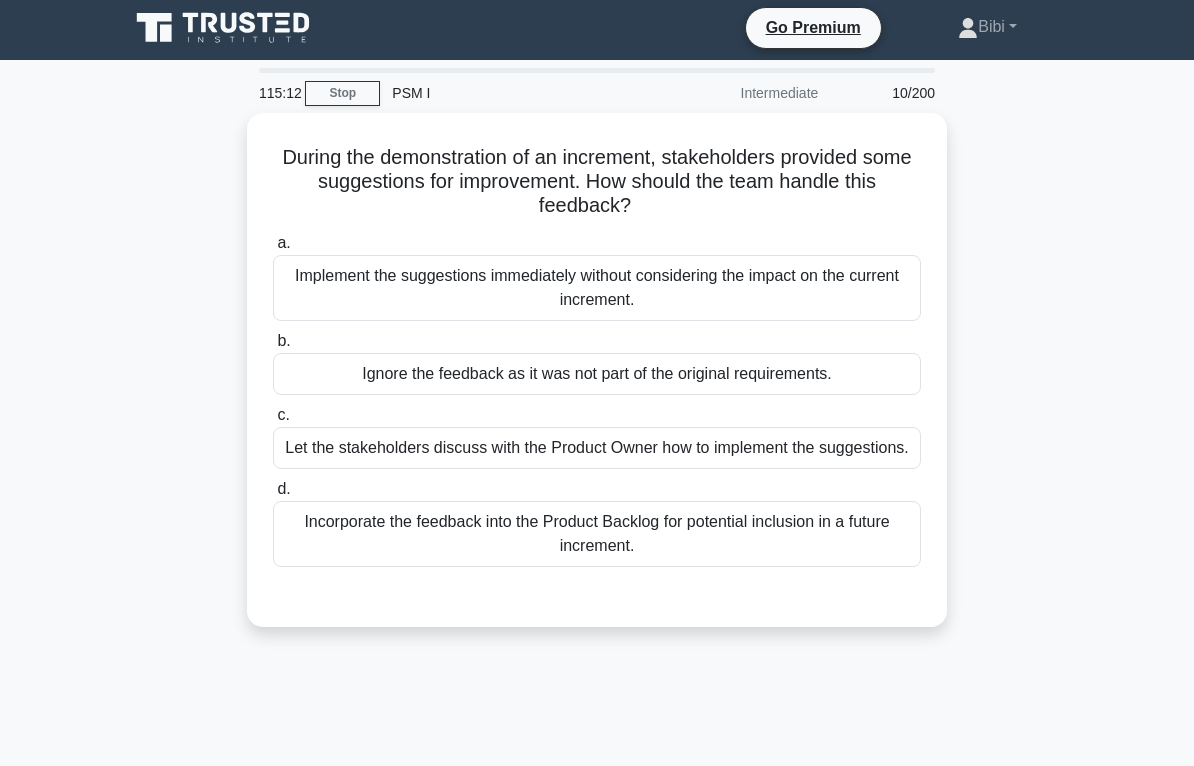 scroll, scrollTop: 12, scrollLeft: 0, axis: vertical 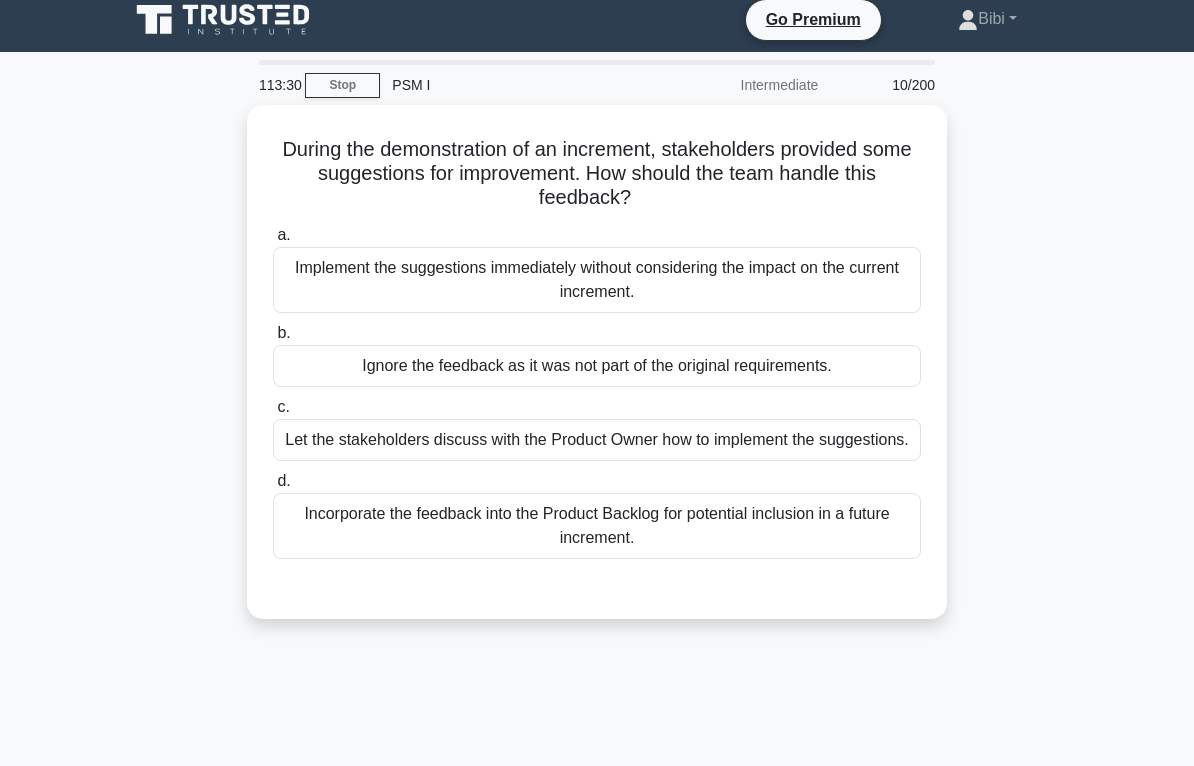 click on "Incorporate the feedback into the Product Backlog for potential inclusion in a future increment." at bounding box center (597, 526) 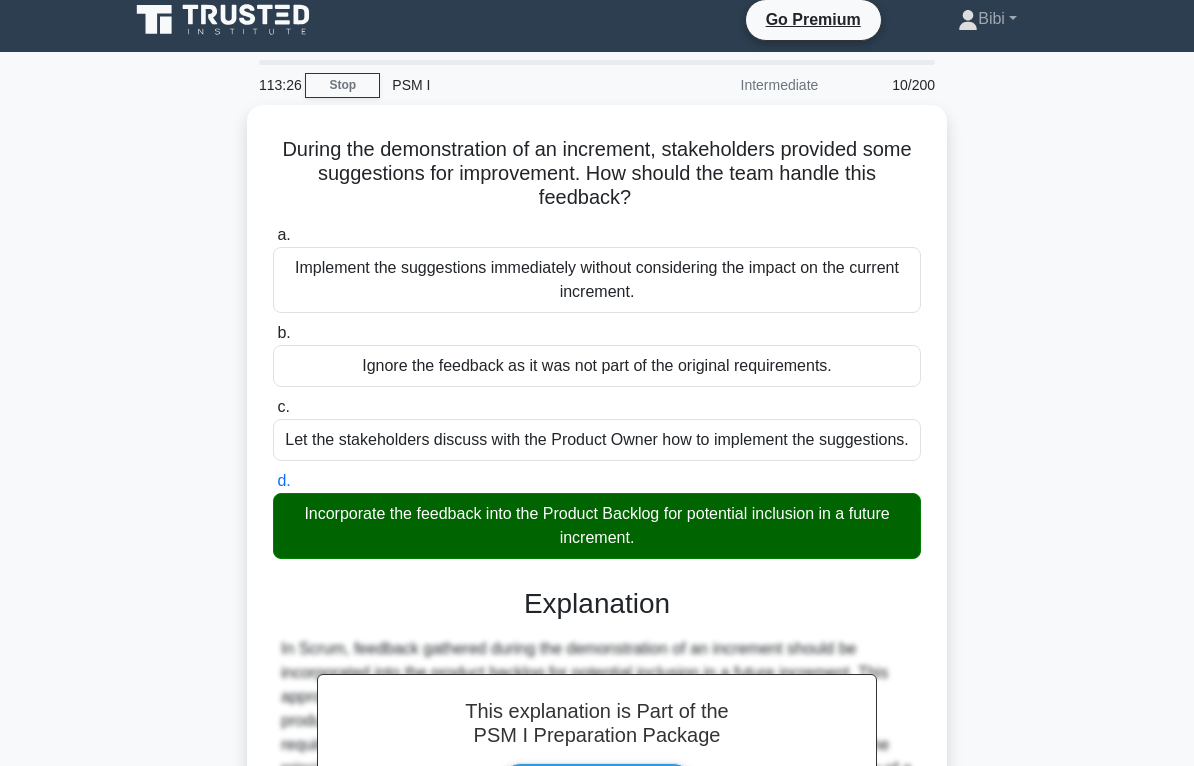 click on "Stop" at bounding box center [342, 85] 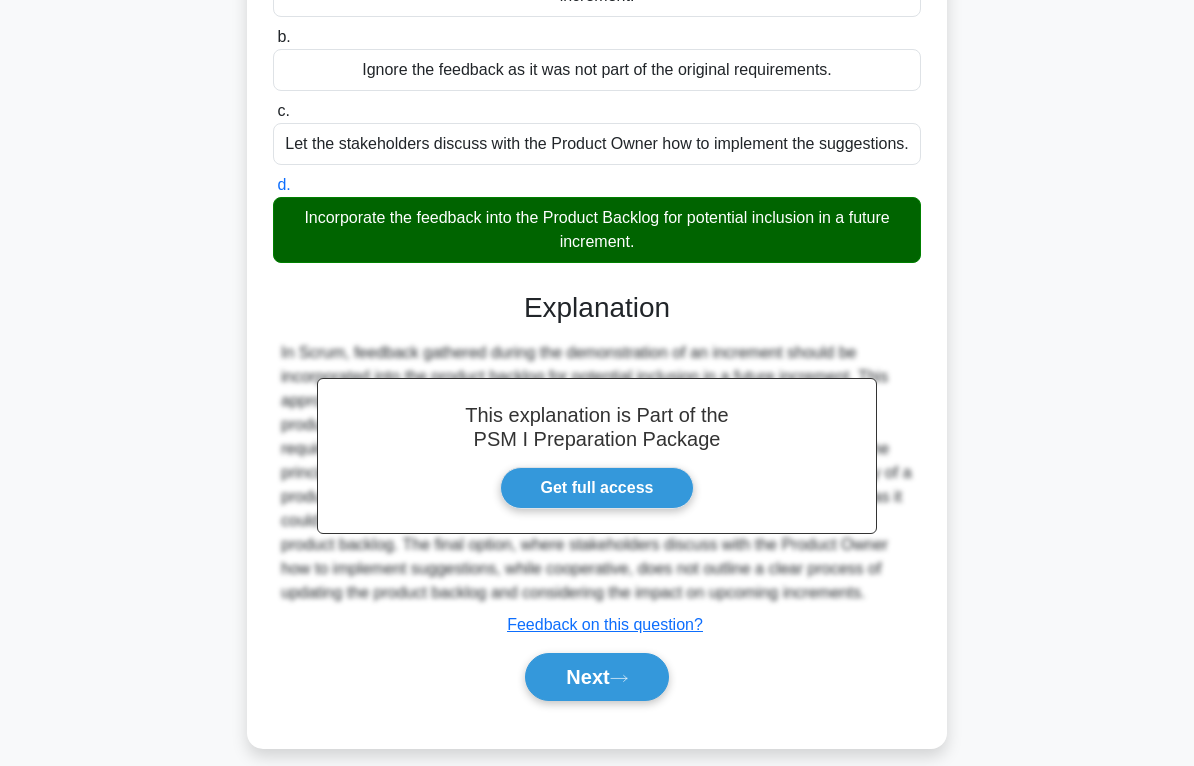 scroll, scrollTop: 370, scrollLeft: 0, axis: vertical 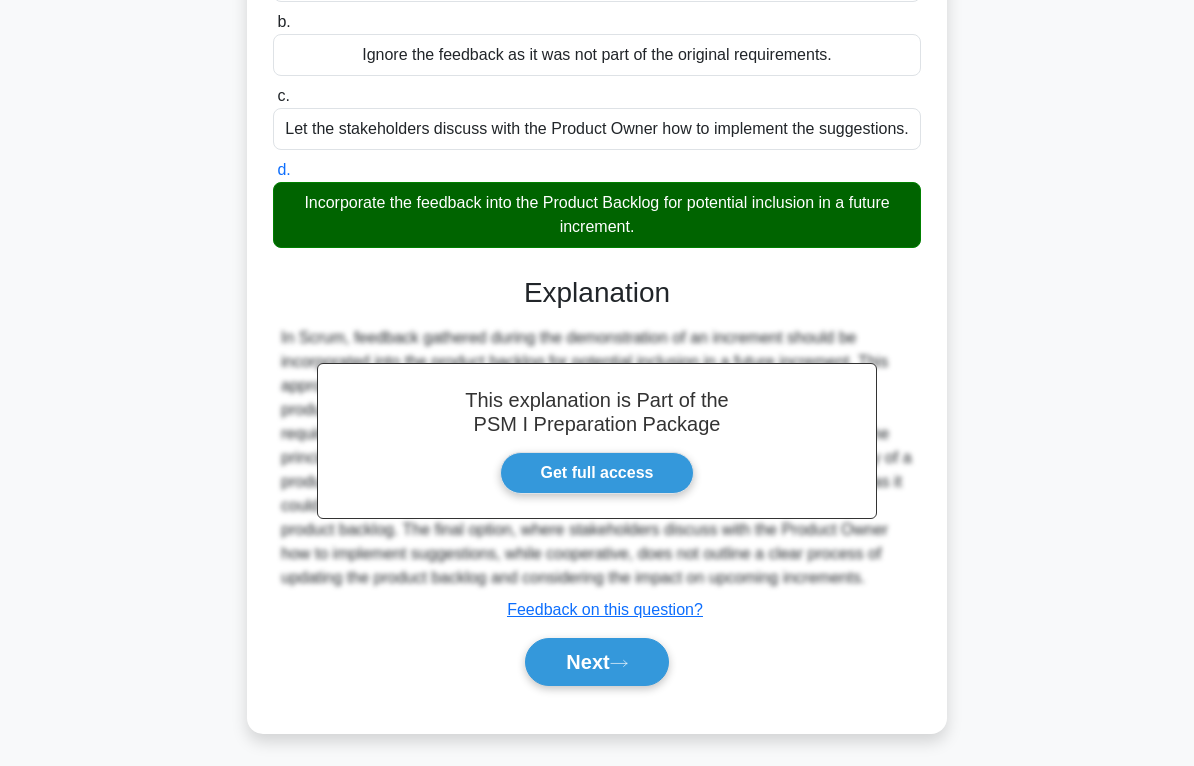 click on "Next" at bounding box center [596, 662] 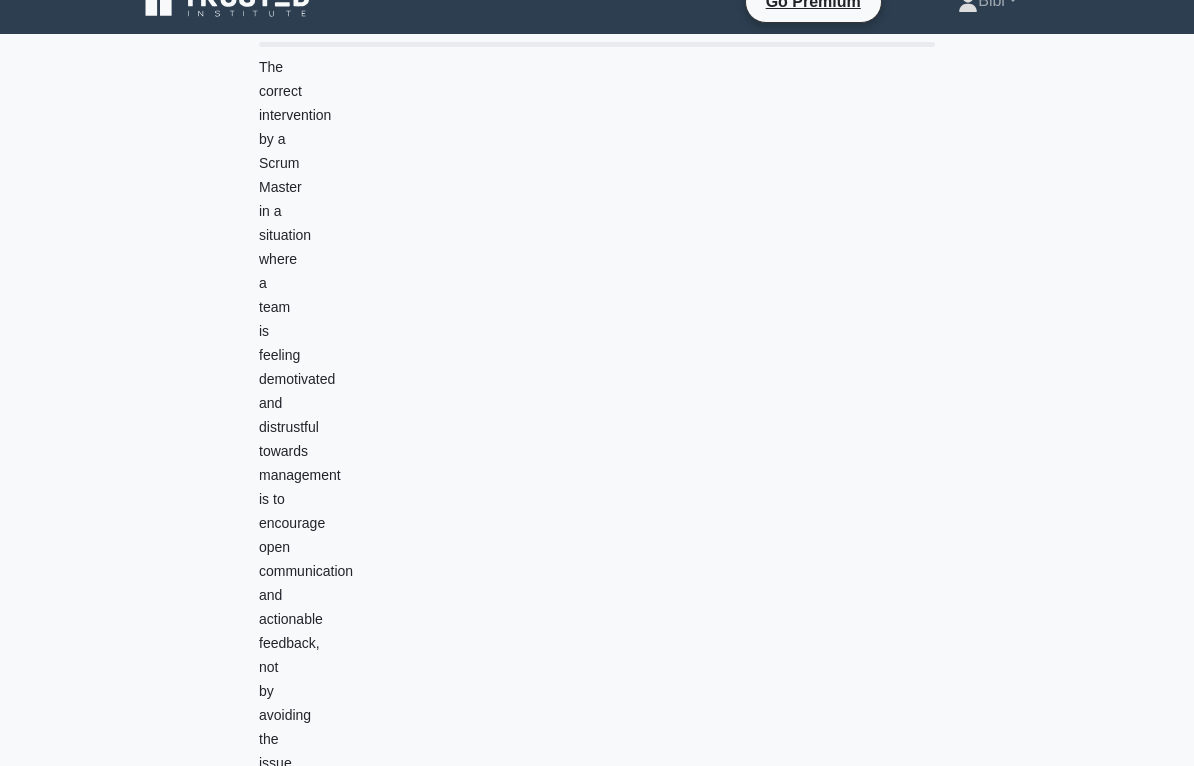 scroll, scrollTop: 0, scrollLeft: 0, axis: both 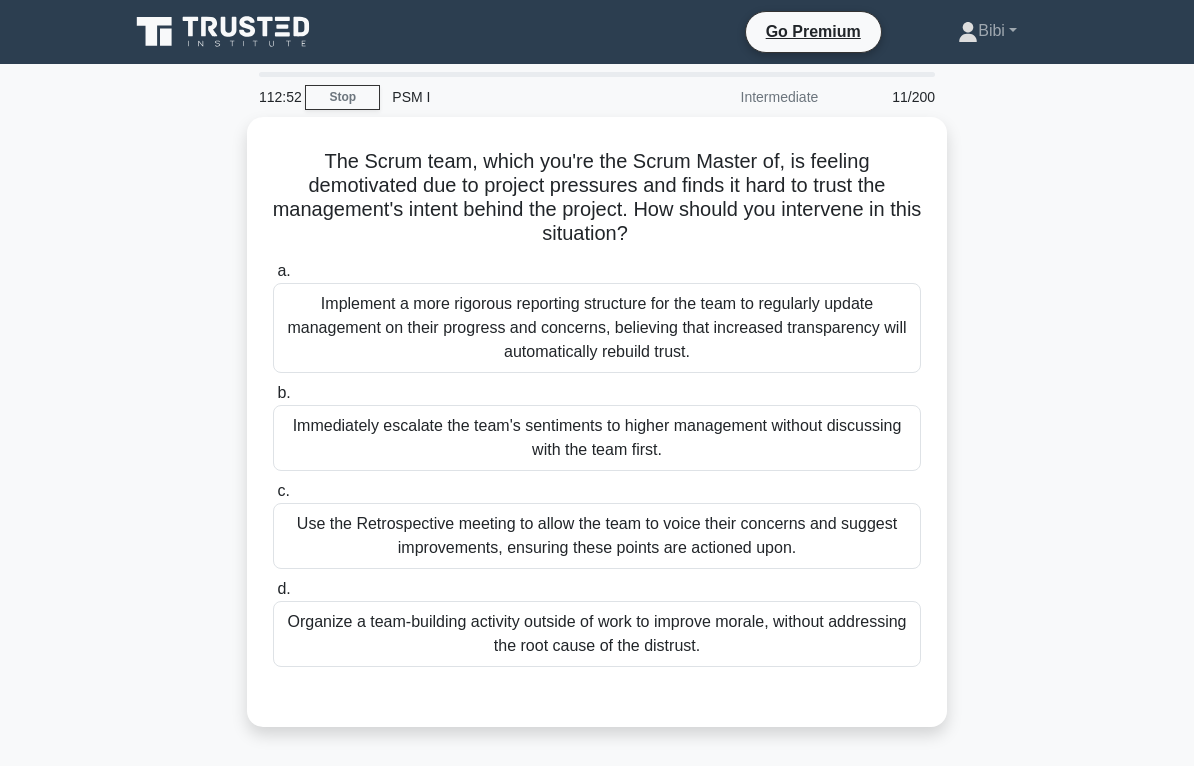 click on "Use the Retrospective meeting to allow the team to voice their concerns and suggest improvements, ensuring these points are actioned upon." at bounding box center [597, 536] 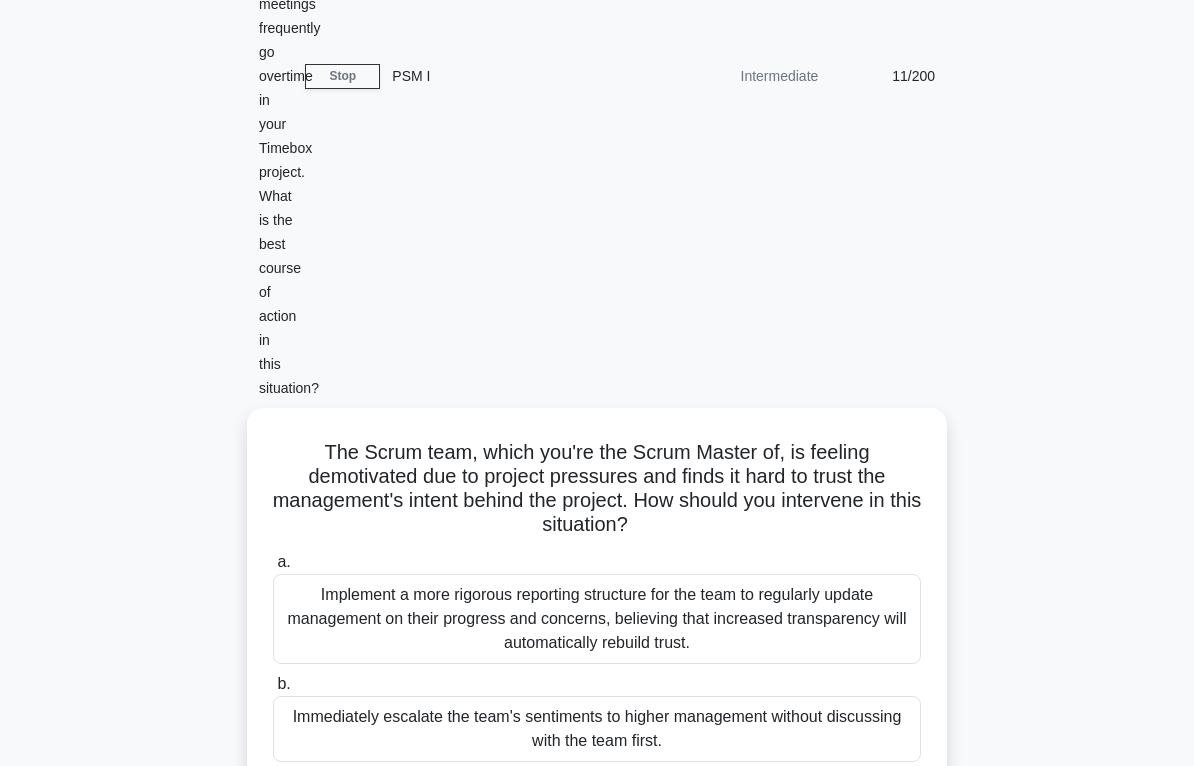 scroll, scrollTop: 346, scrollLeft: 0, axis: vertical 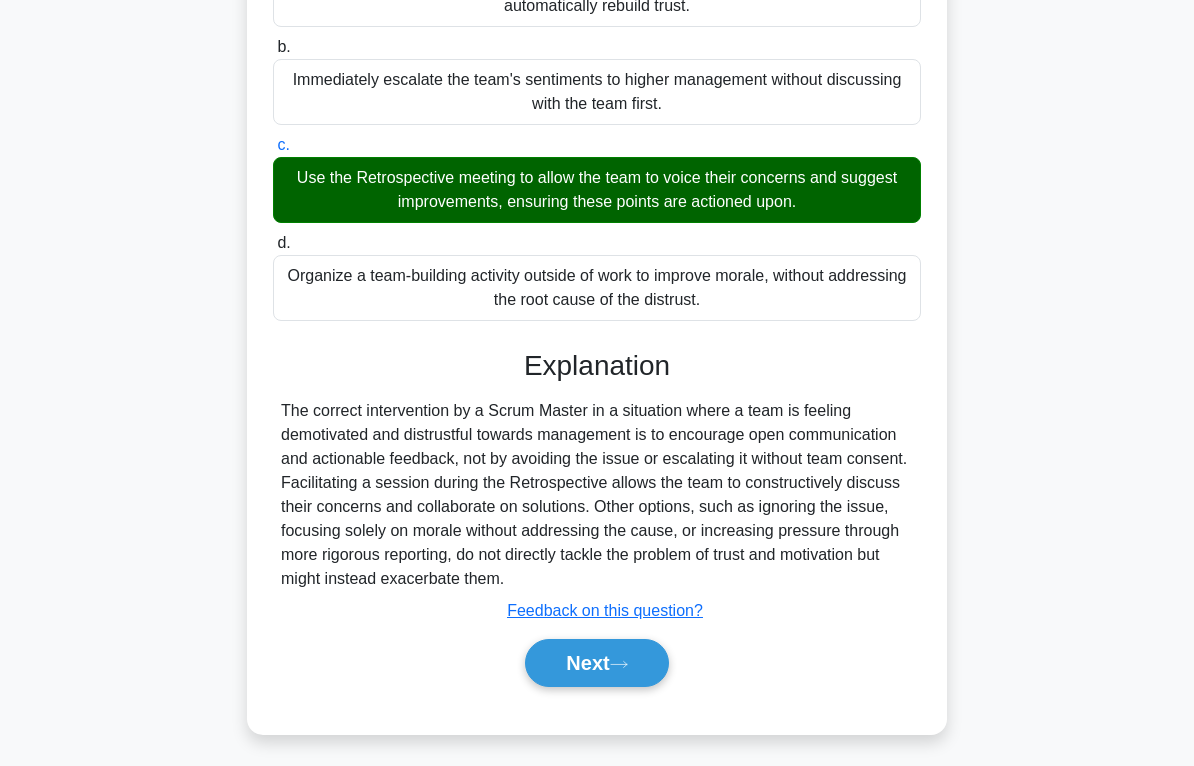 click on "Next" at bounding box center [596, 663] 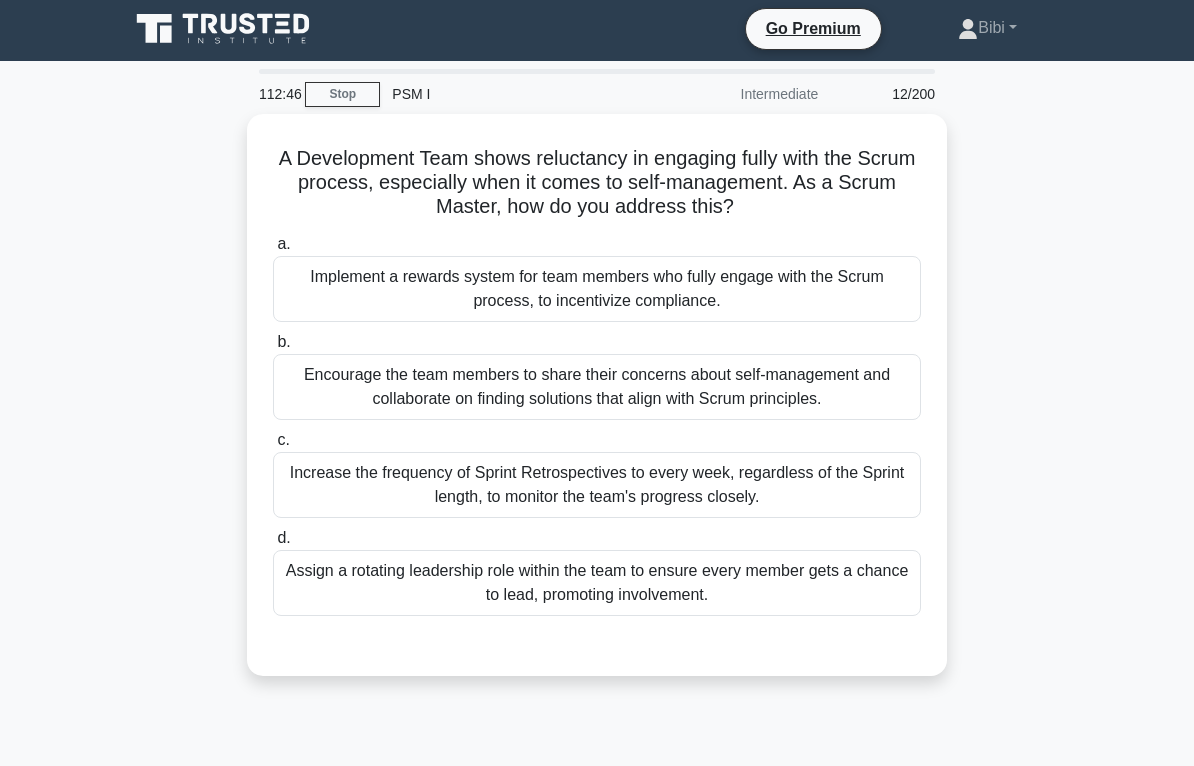 scroll, scrollTop: 6, scrollLeft: 0, axis: vertical 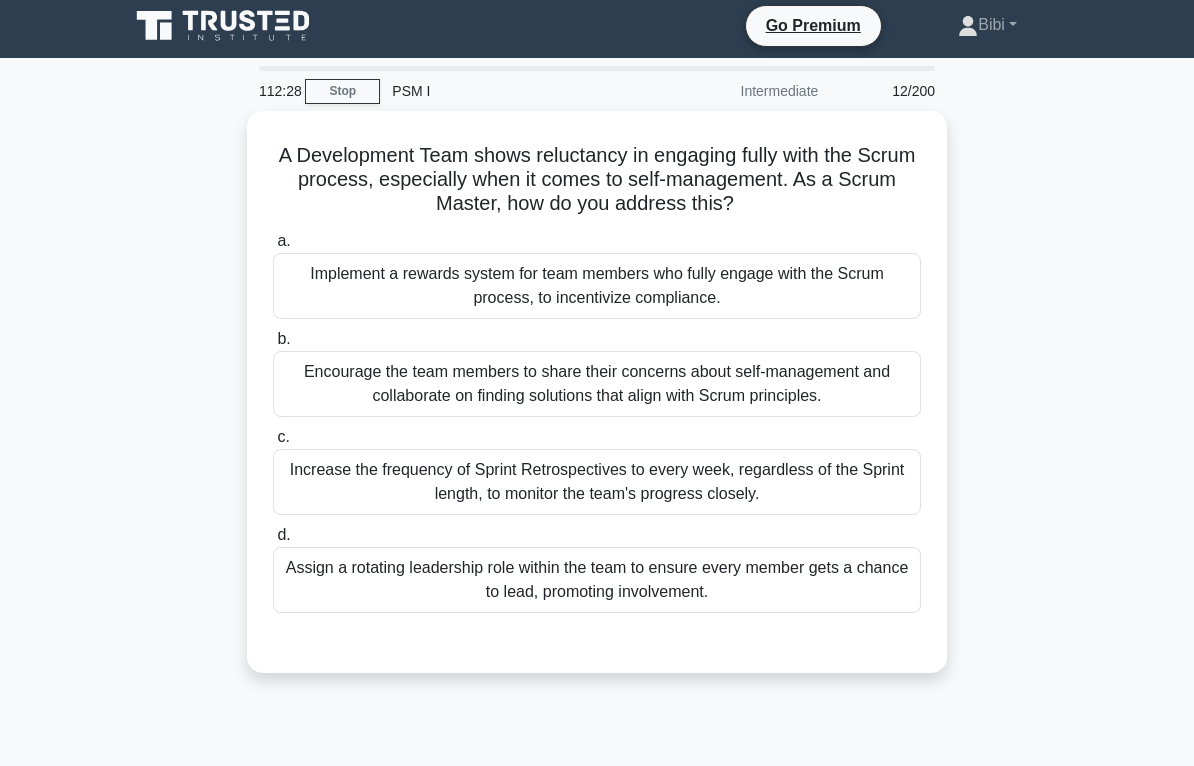 click on "Encourage the team members to share their concerns about self-management and collaborate on finding solutions that align with Scrum principles." at bounding box center (597, 384) 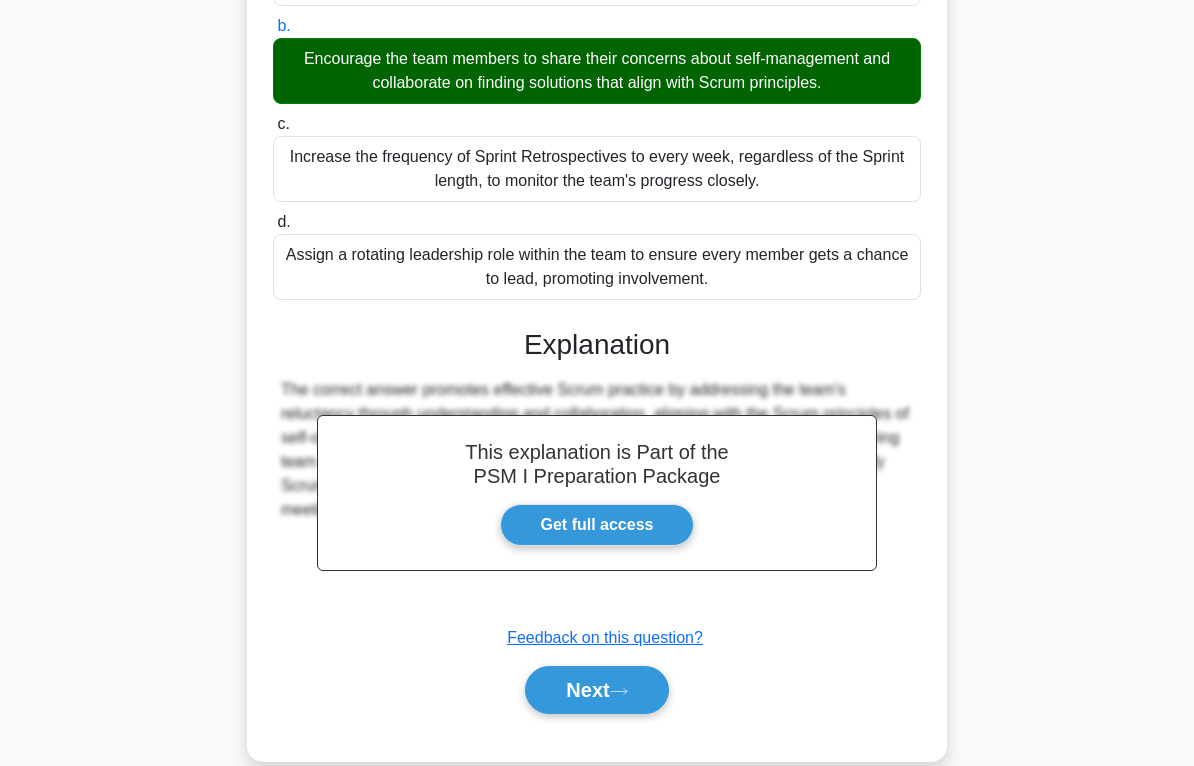 scroll, scrollTop: 346, scrollLeft: 0, axis: vertical 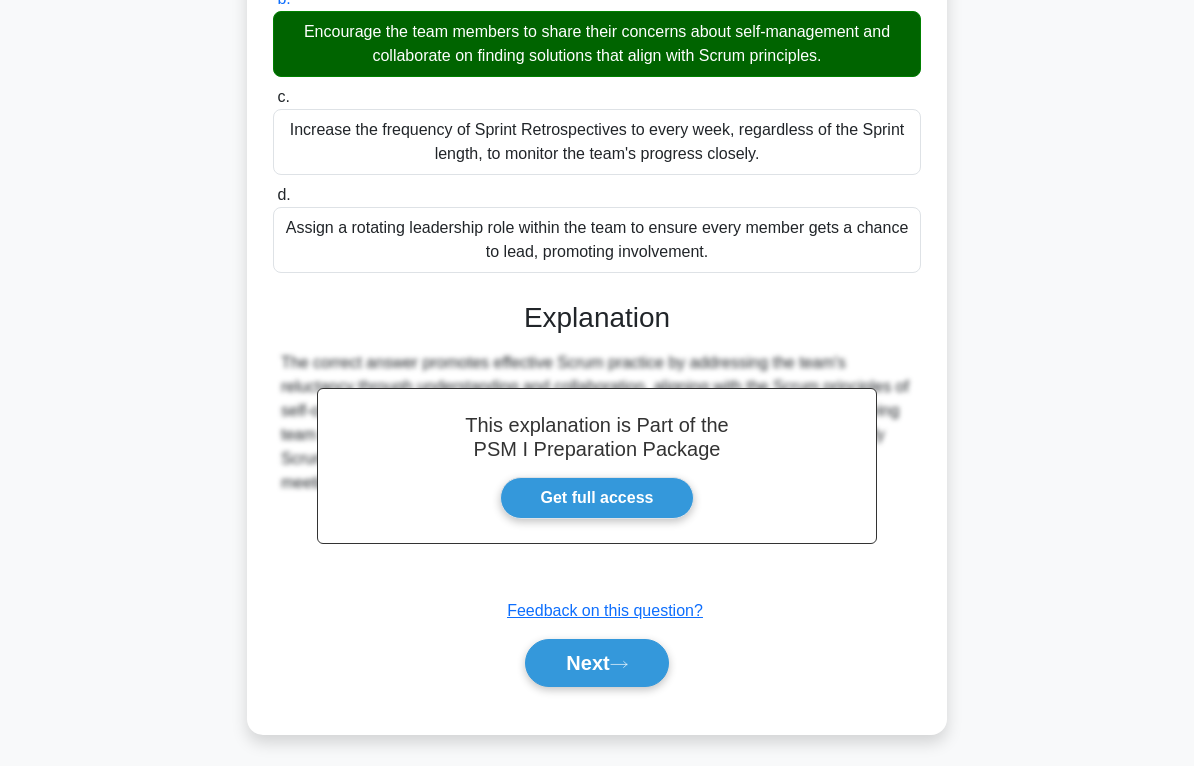 click on "Next" at bounding box center [596, 663] 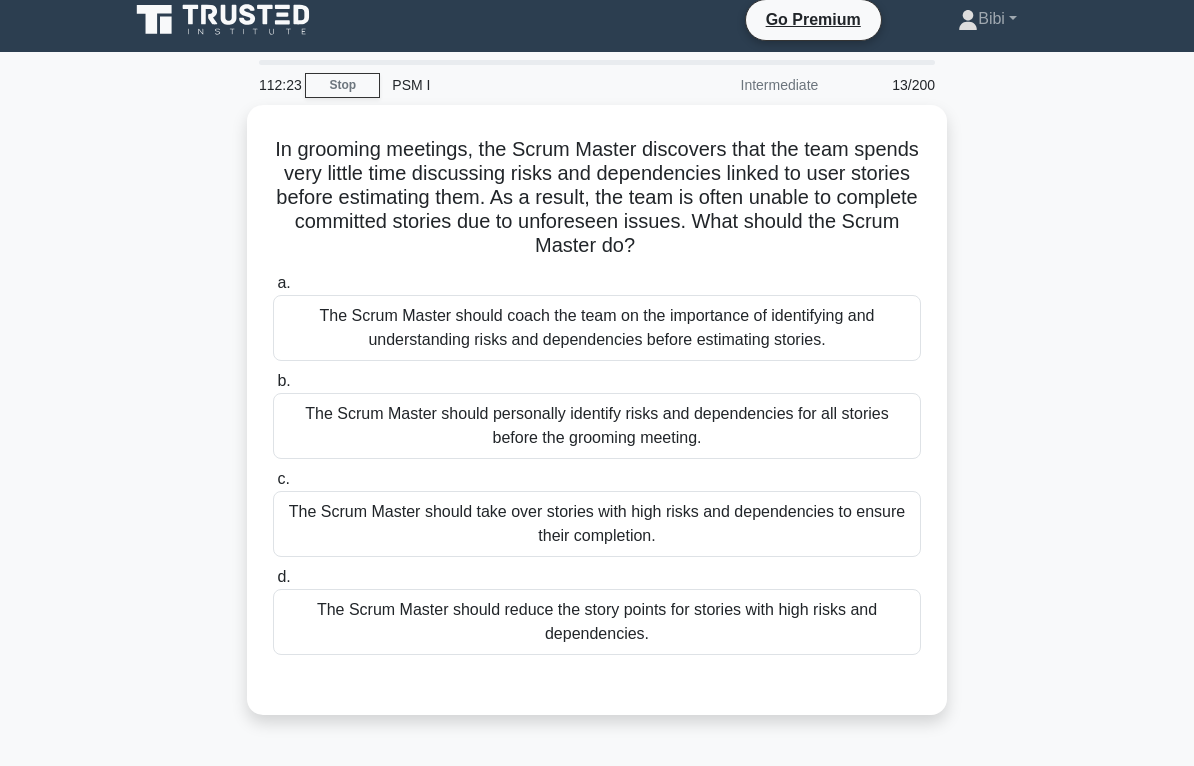 scroll, scrollTop: 13, scrollLeft: 0, axis: vertical 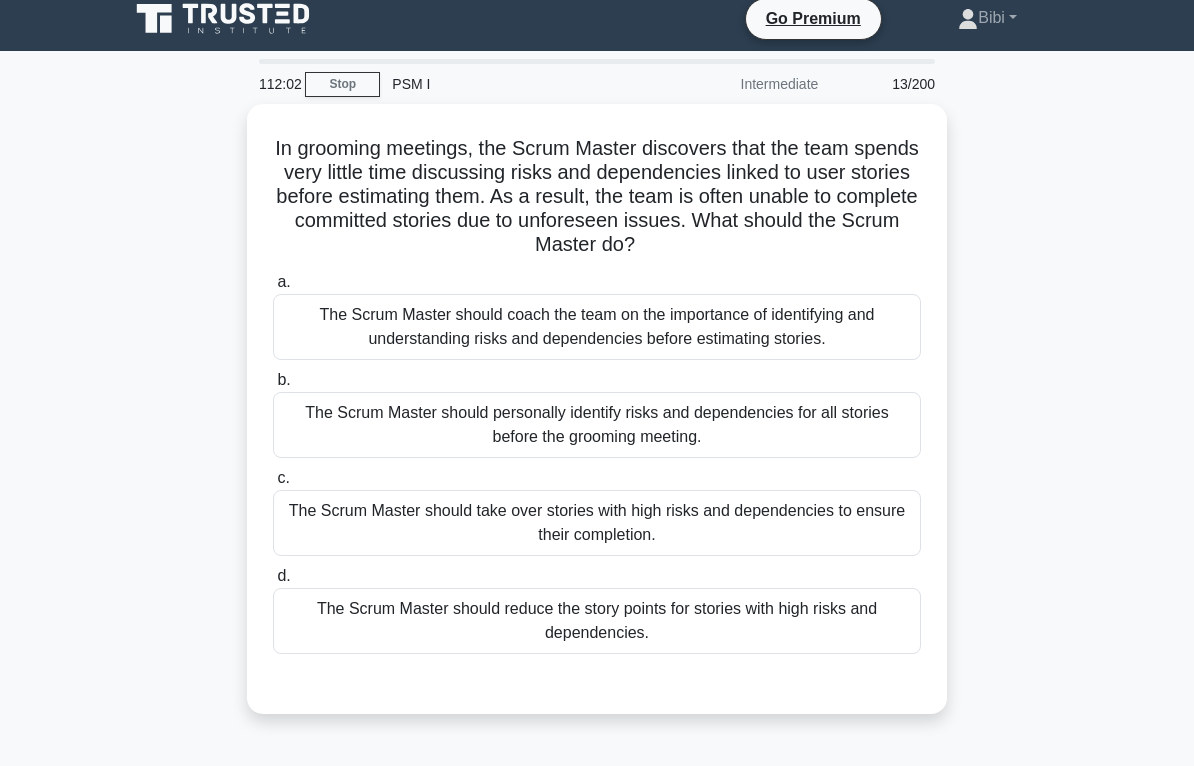 click on "The Scrum Master should coach the team on the importance of identifying and understanding risks and dependencies before estimating stories." at bounding box center (597, 327) 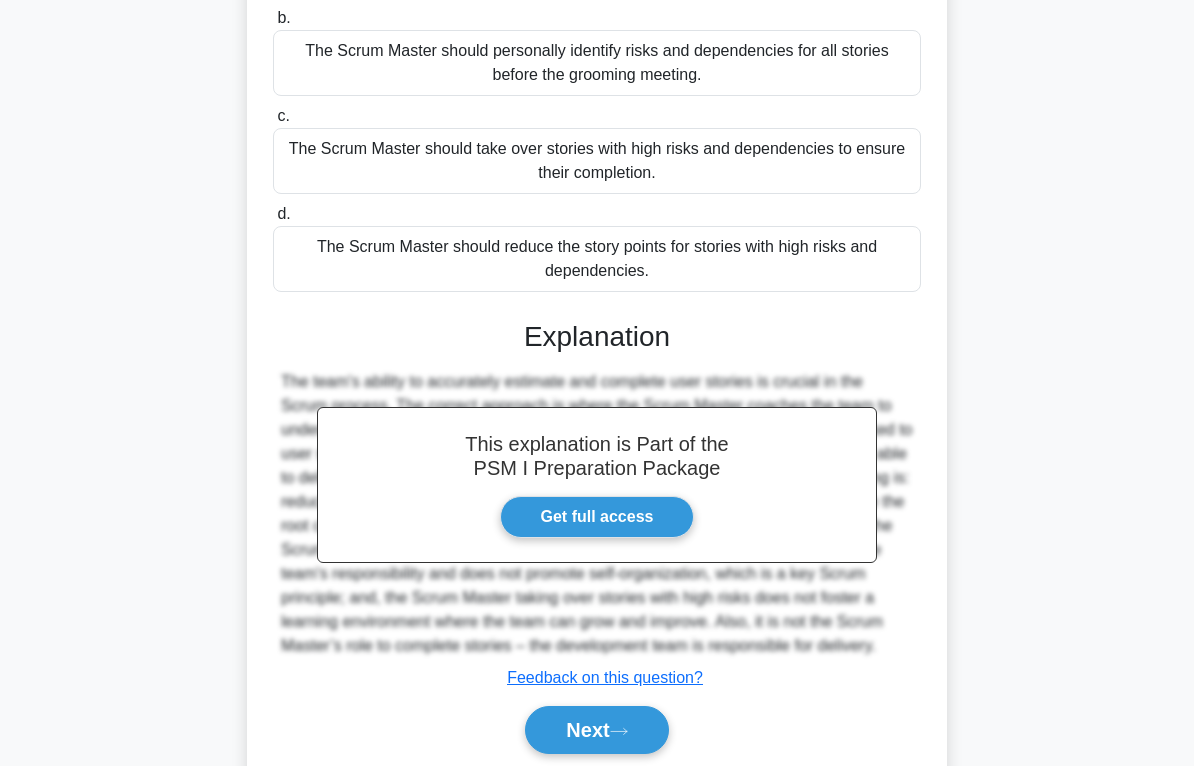 scroll, scrollTop: 466, scrollLeft: 0, axis: vertical 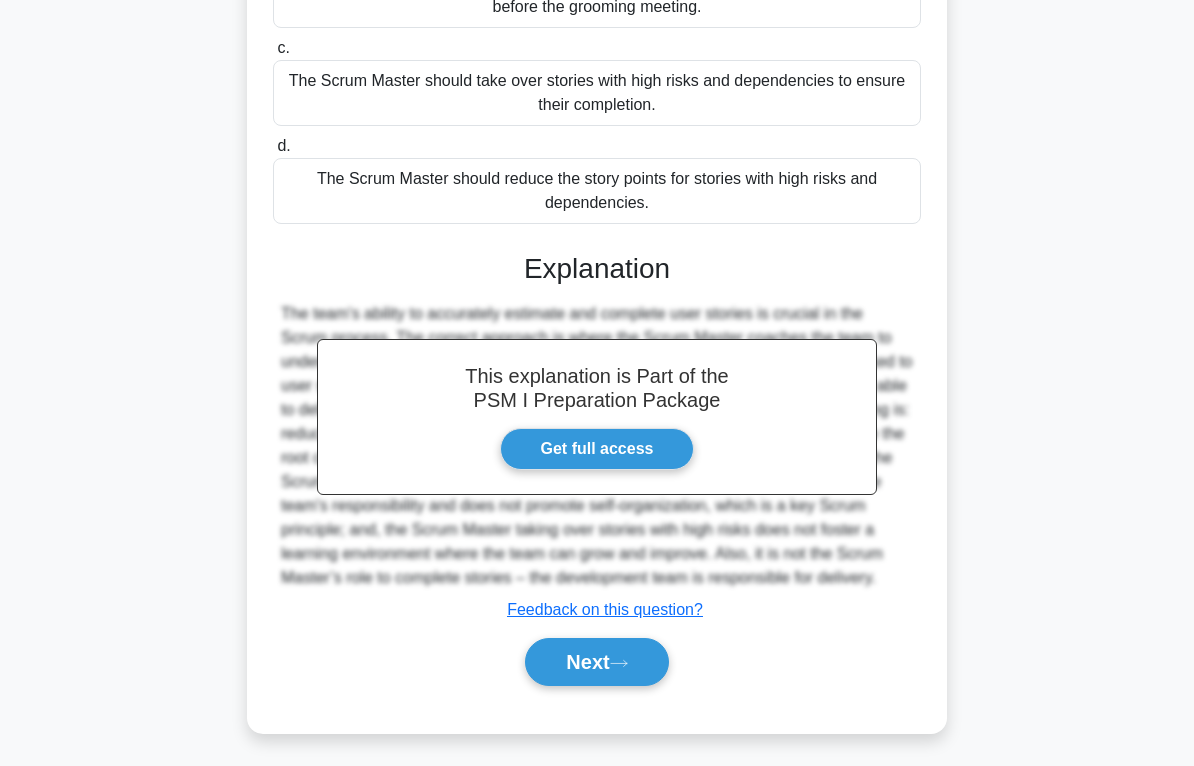 click on "Next" at bounding box center (596, 662) 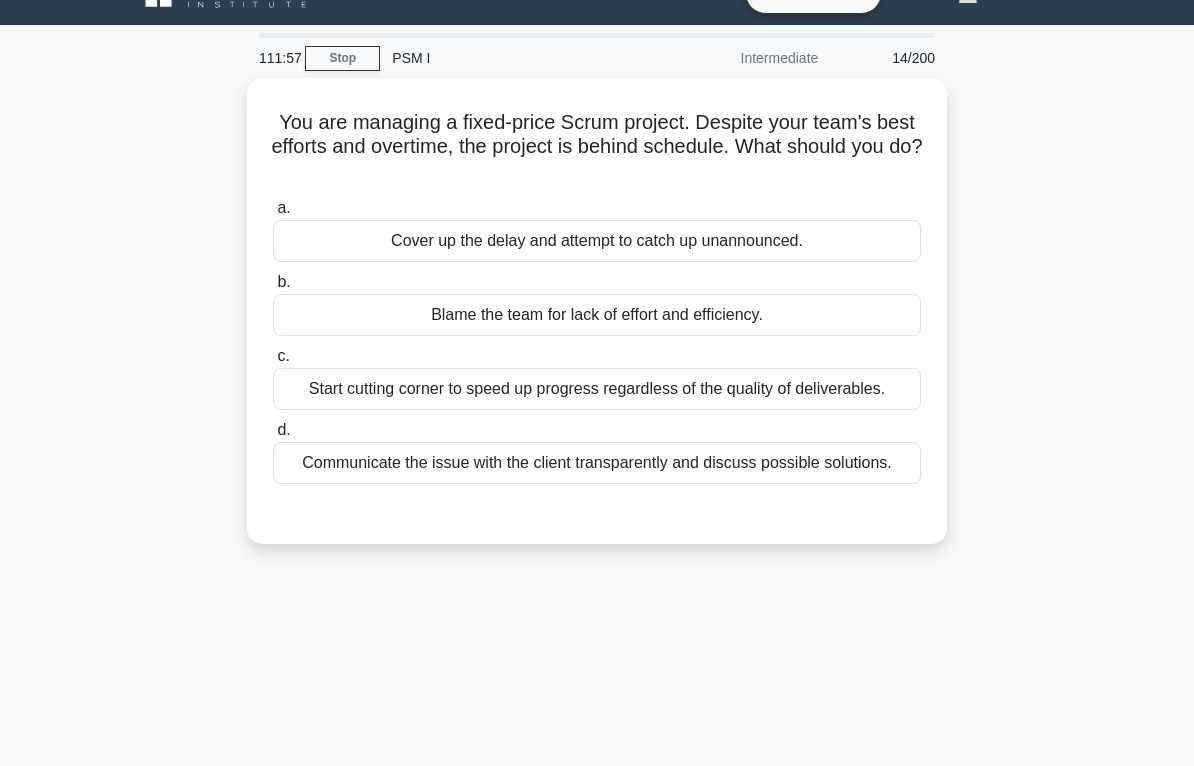 scroll, scrollTop: 38, scrollLeft: 0, axis: vertical 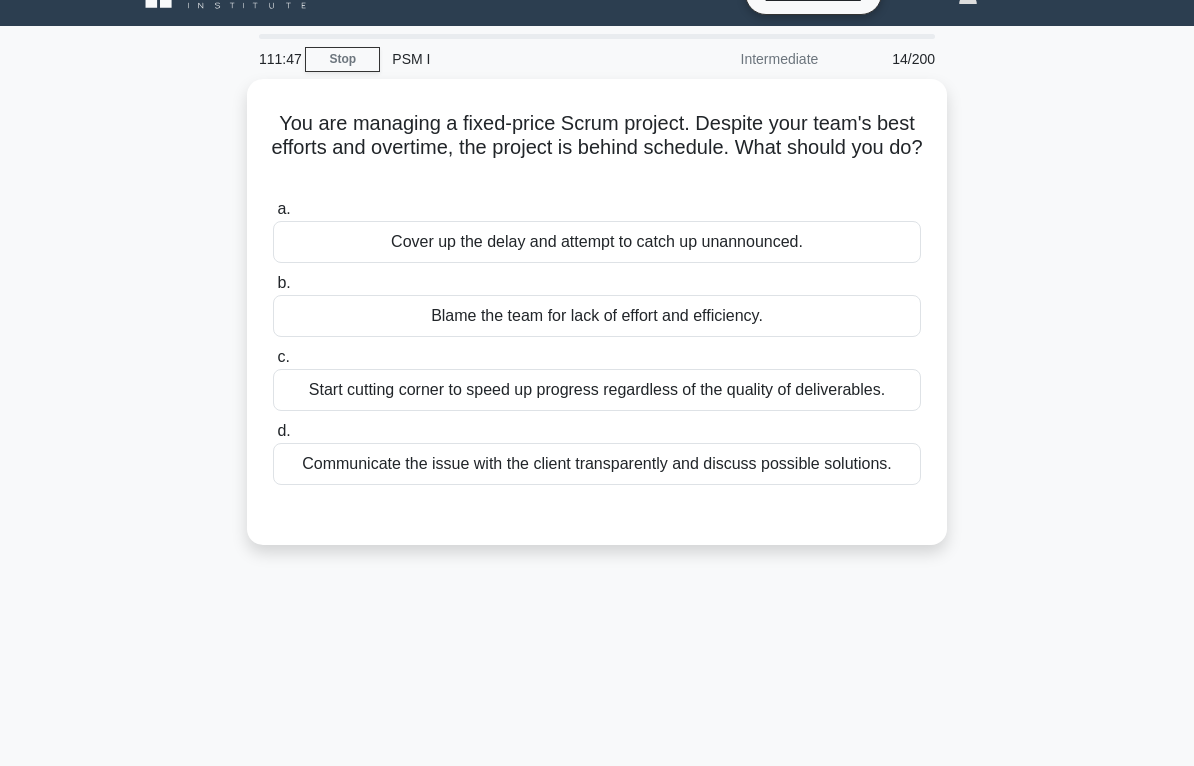 click on "Communicate the issue with the client transparently and discuss possible solutions." at bounding box center [597, 464] 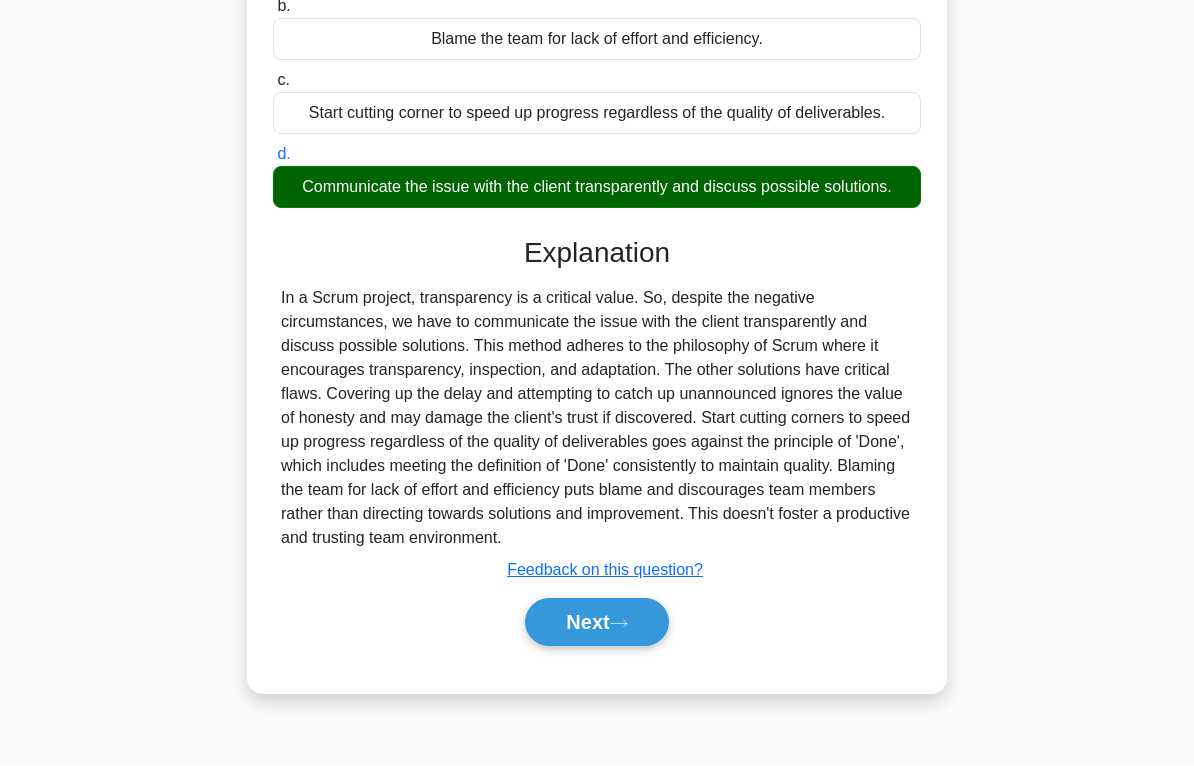scroll, scrollTop: 346, scrollLeft: 0, axis: vertical 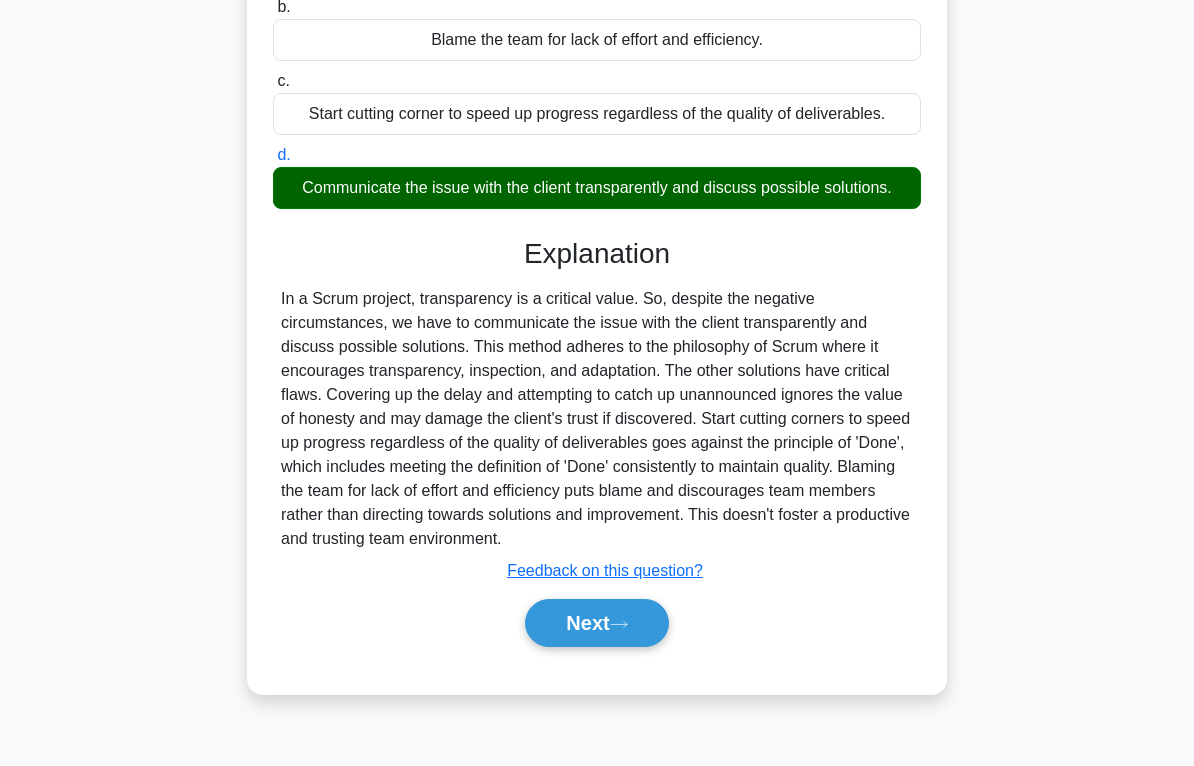 click on "Next" at bounding box center [596, 623] 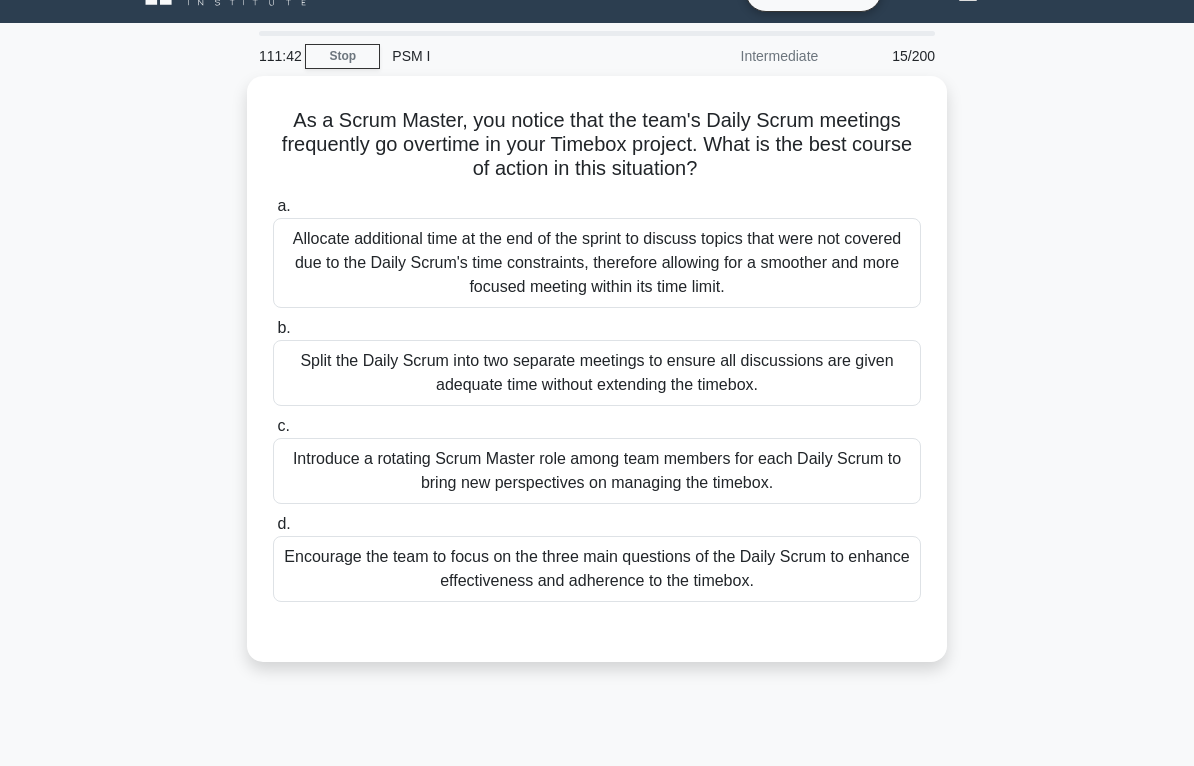 scroll, scrollTop: 0, scrollLeft: 0, axis: both 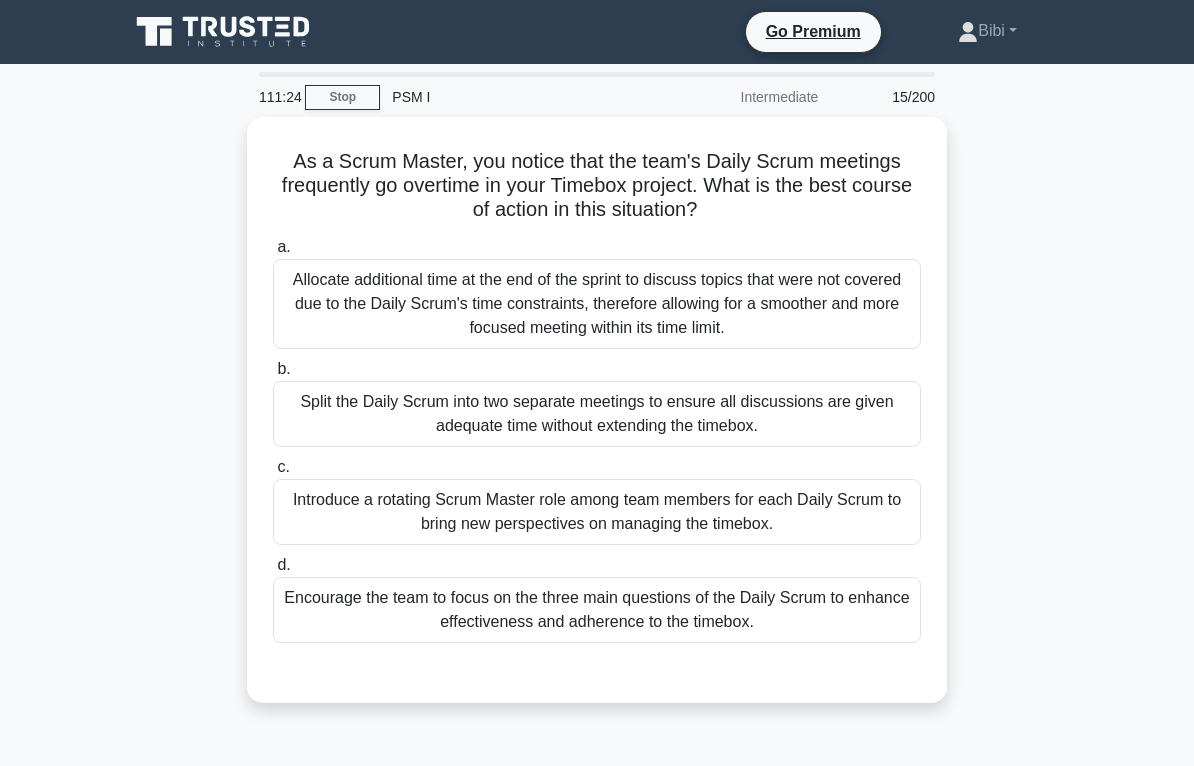click on "Encourage the team to focus on the three main questions of the Daily Scrum to enhance effectiveness and adherence to the timebox." at bounding box center [597, 610] 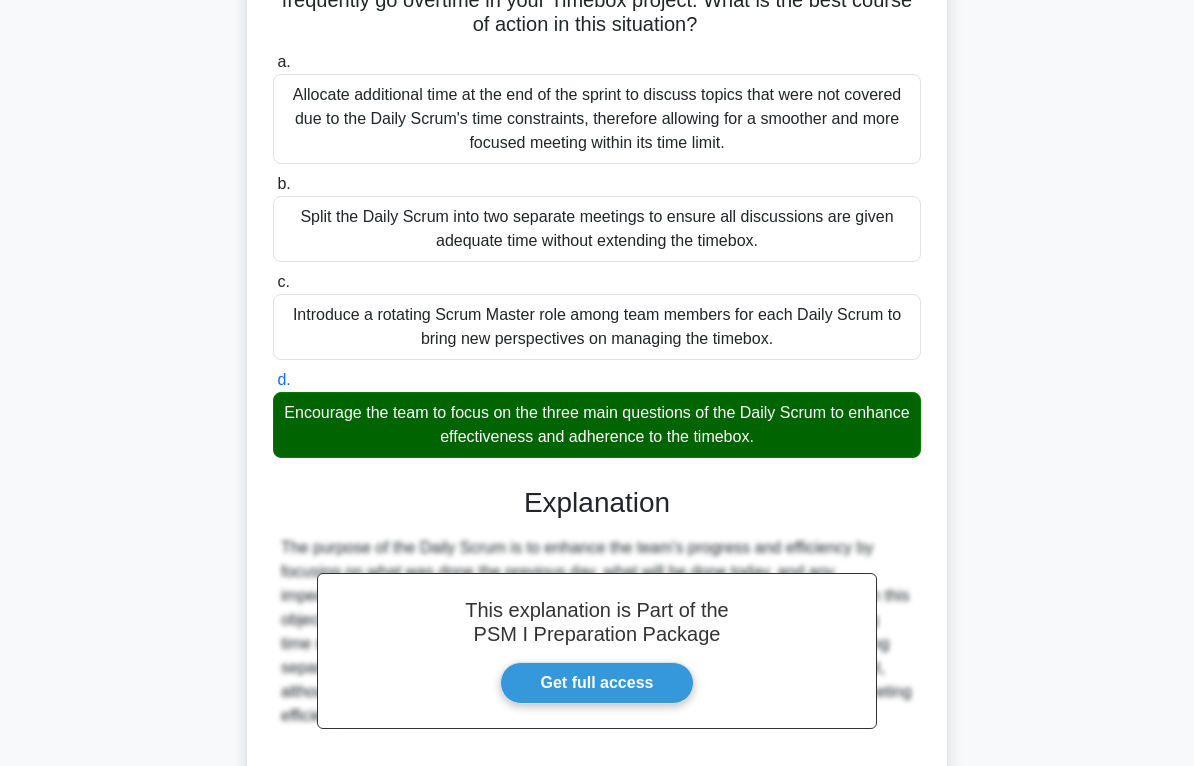 scroll, scrollTop: 346, scrollLeft: 0, axis: vertical 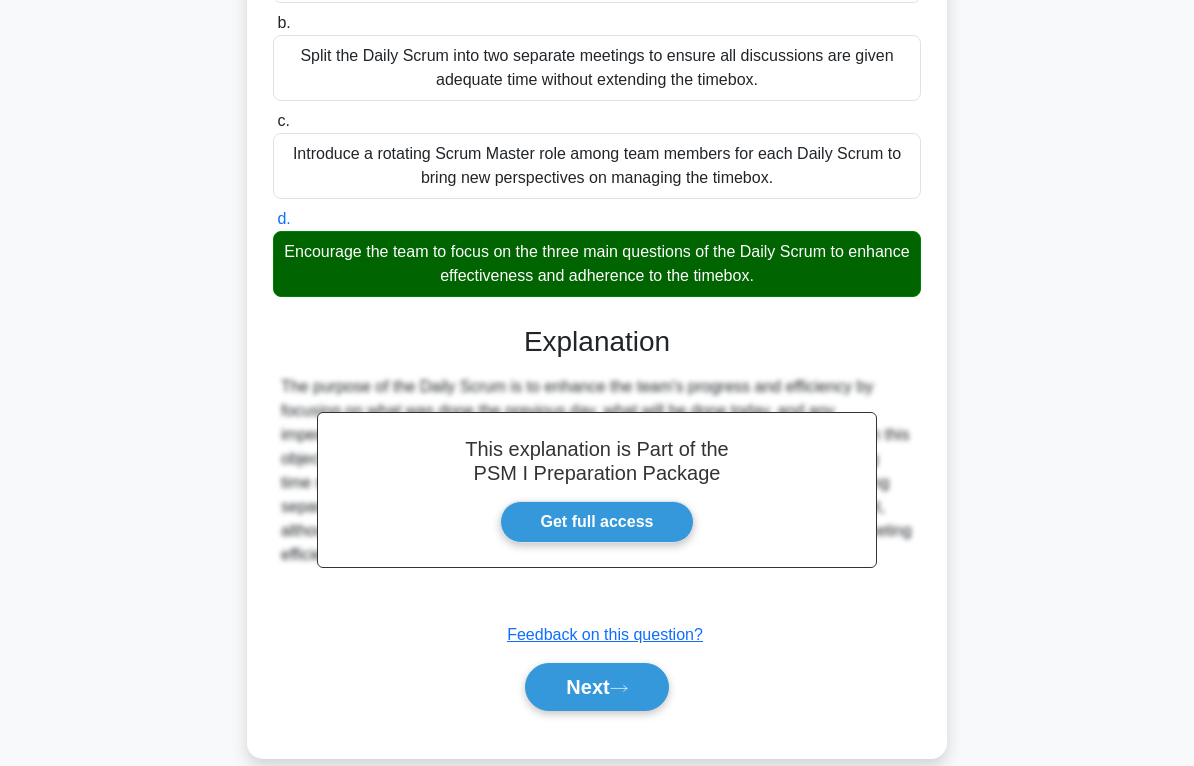 click on "Next" at bounding box center (596, 687) 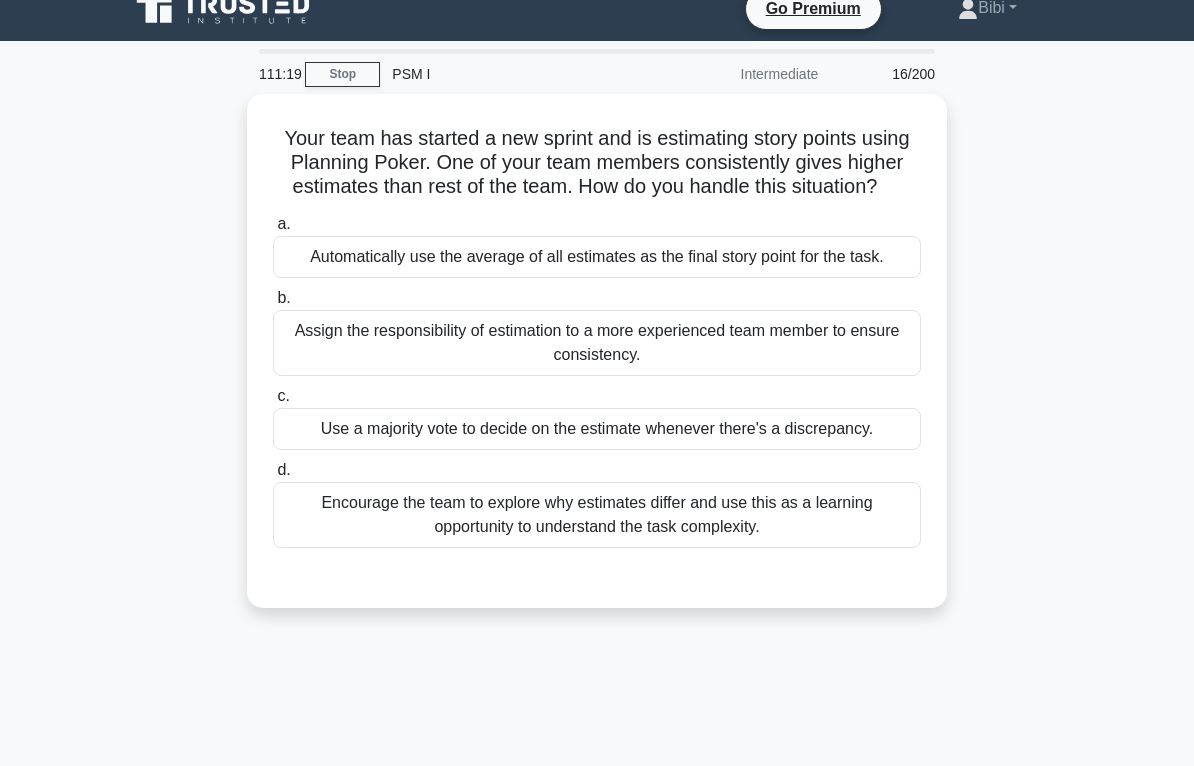 scroll, scrollTop: 0, scrollLeft: 0, axis: both 